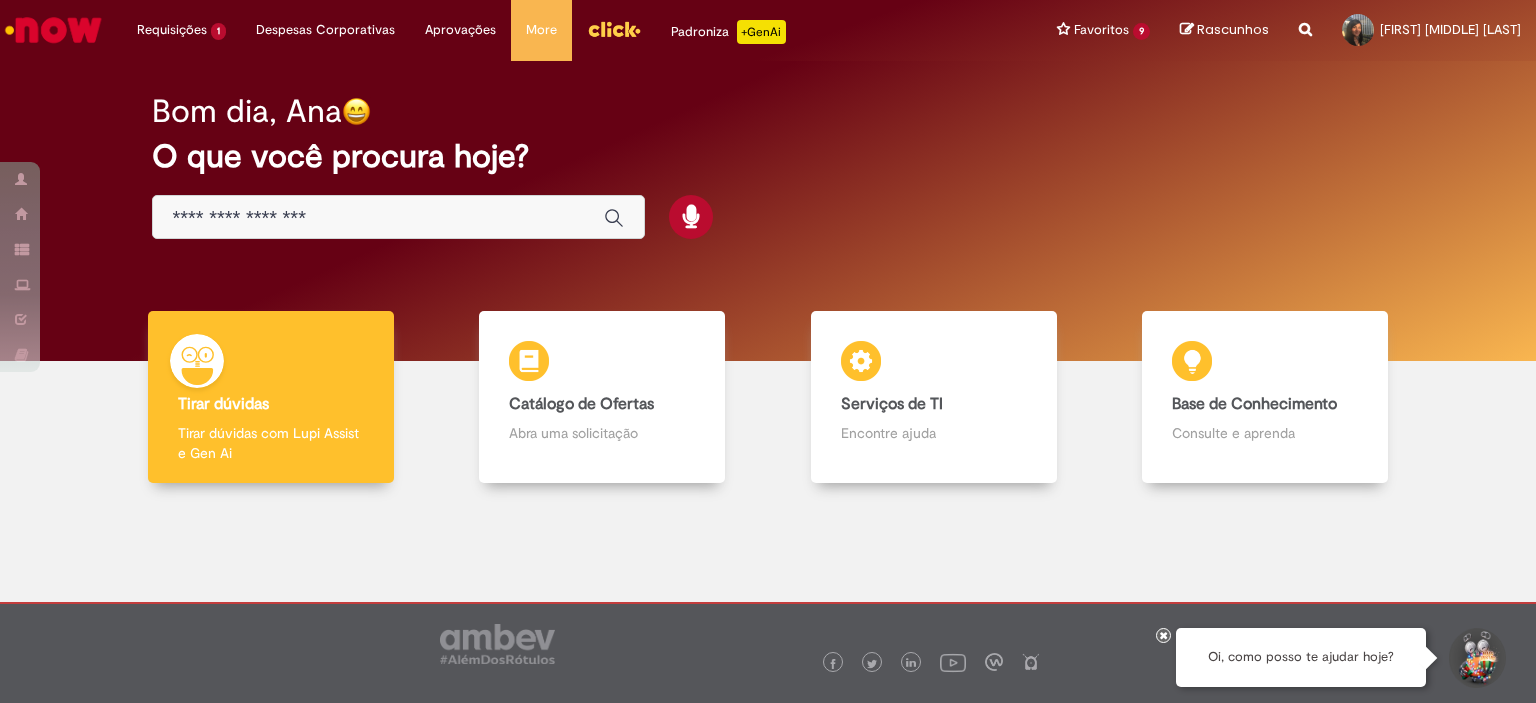 scroll, scrollTop: 0, scrollLeft: 0, axis: both 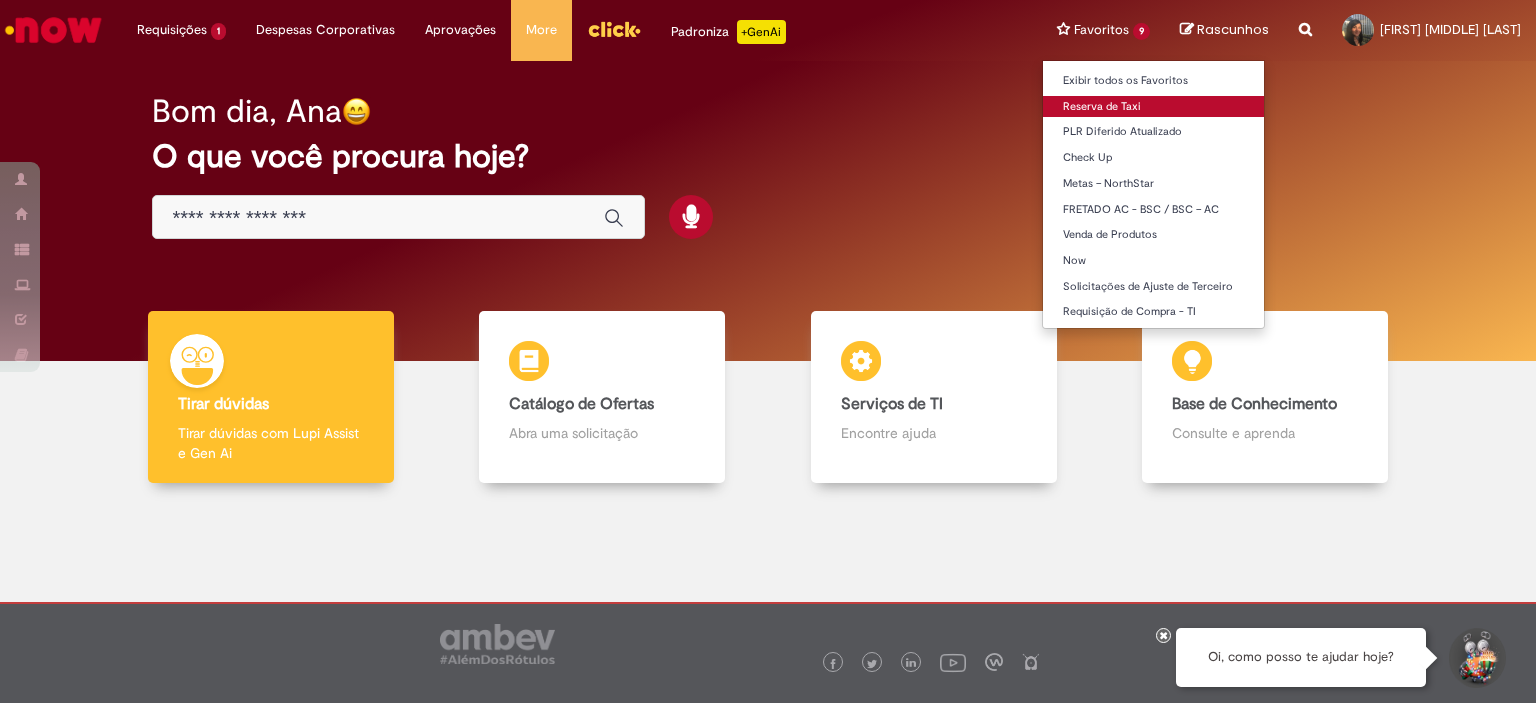 click on "Reserva de Taxi" at bounding box center [1153, 107] 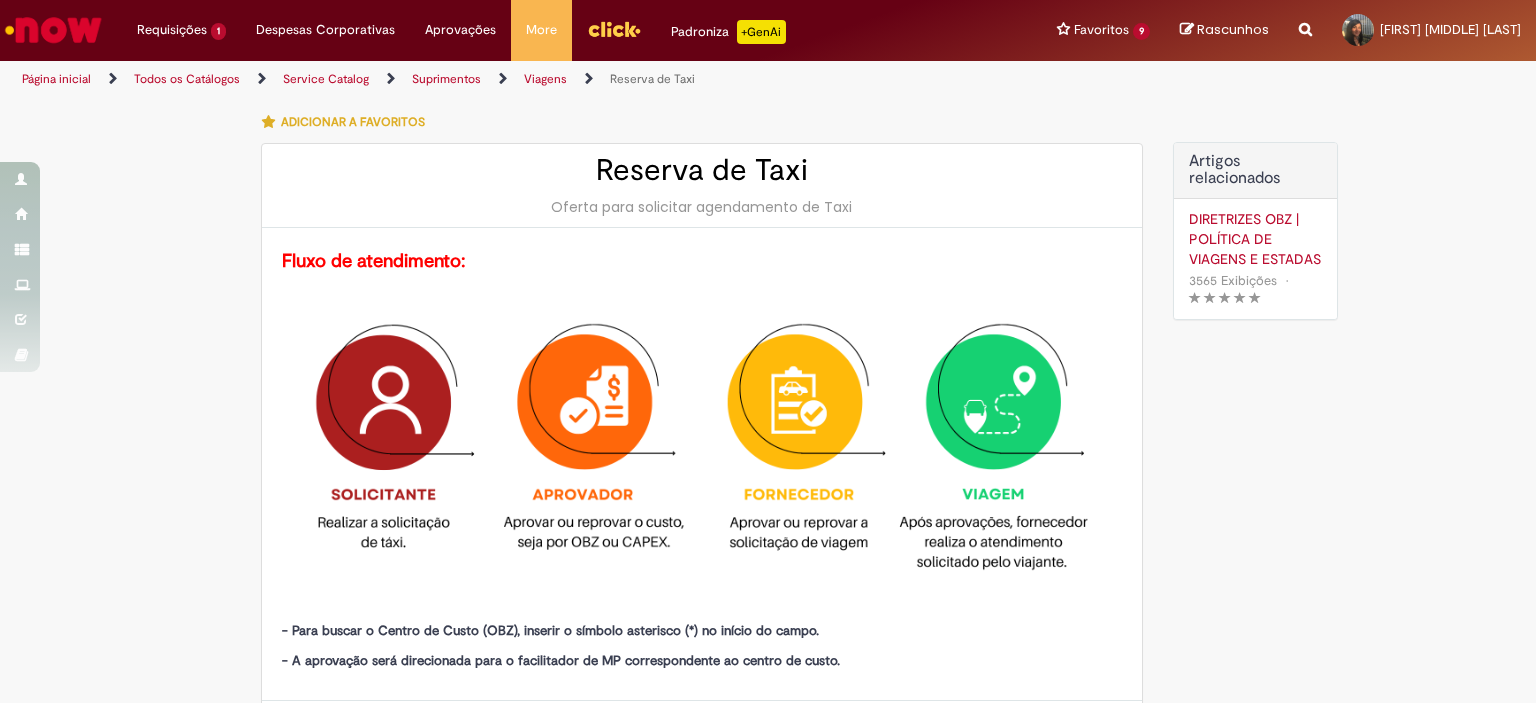 type on "********" 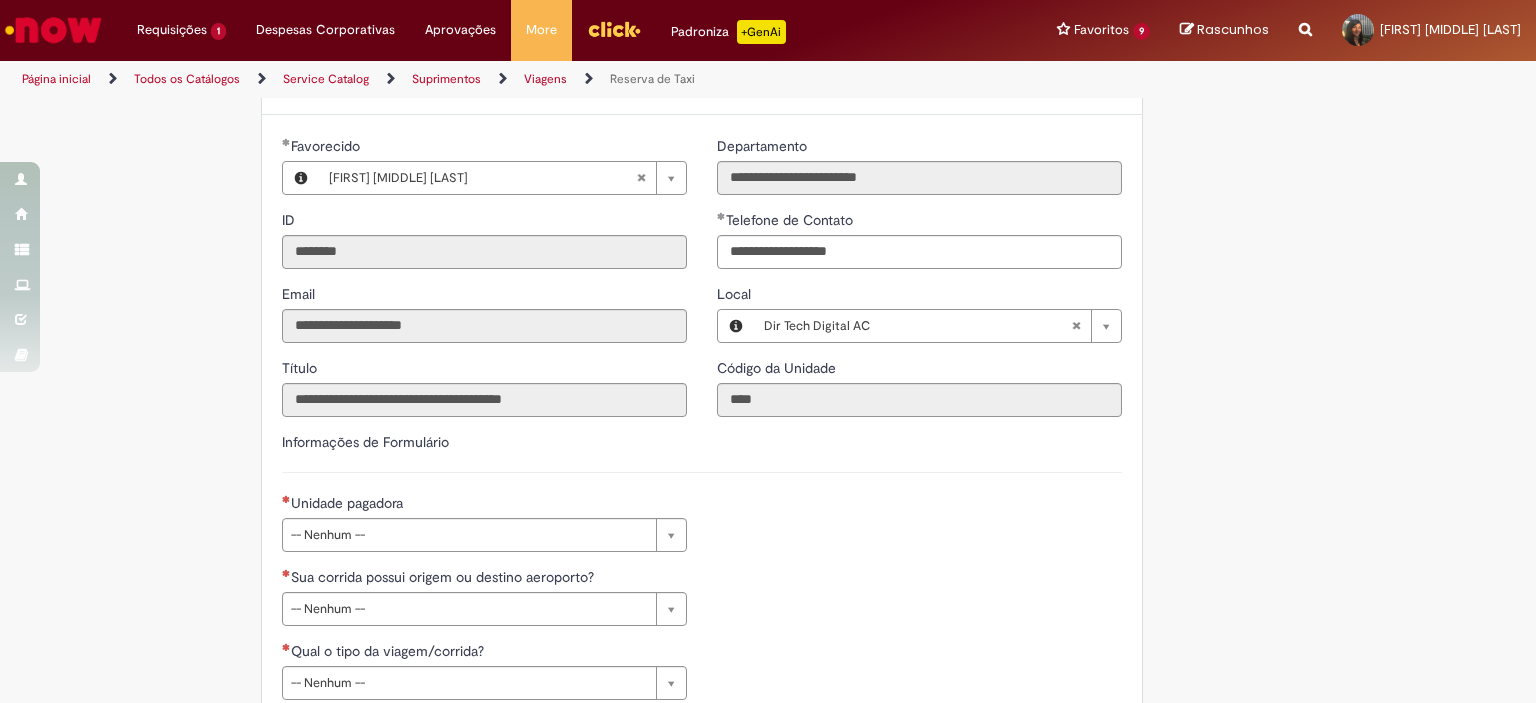 scroll, scrollTop: 800, scrollLeft: 0, axis: vertical 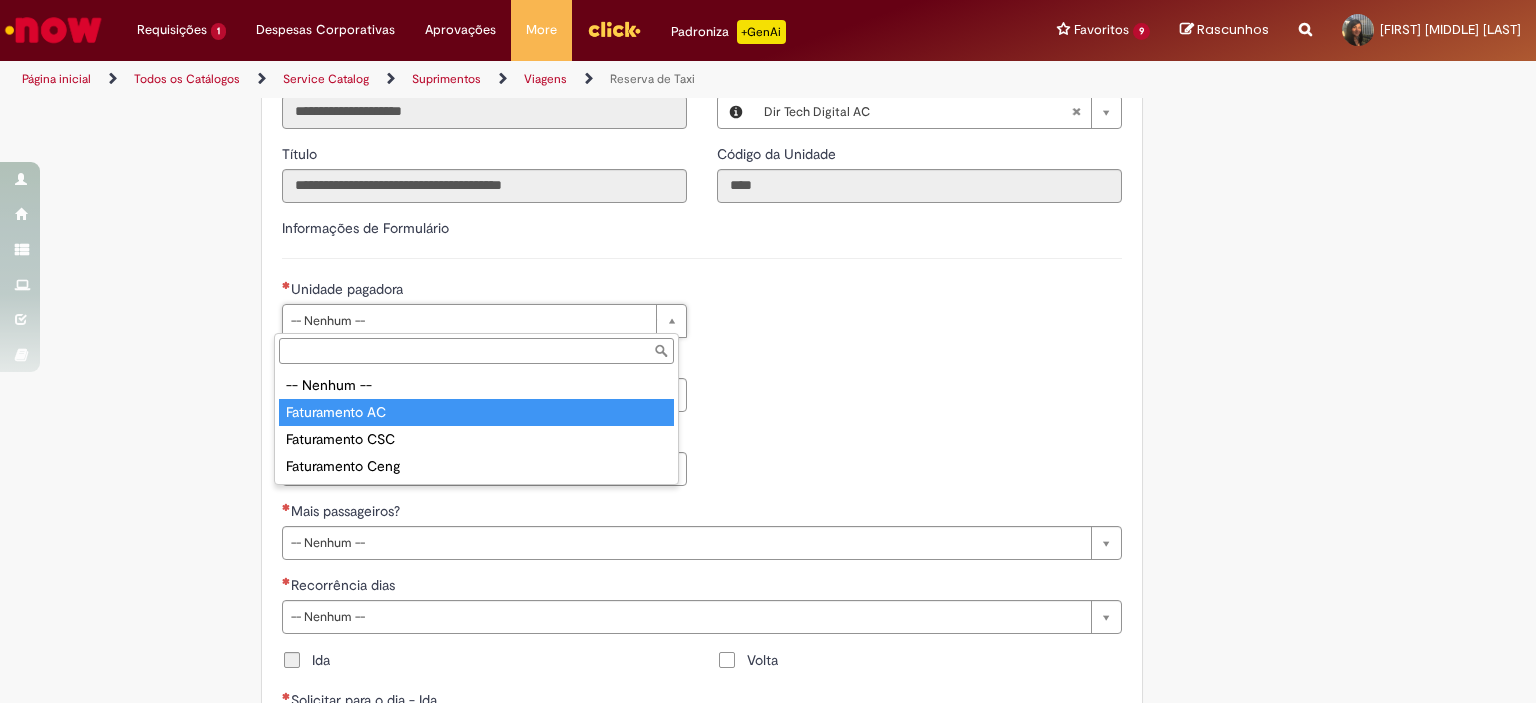 type on "**********" 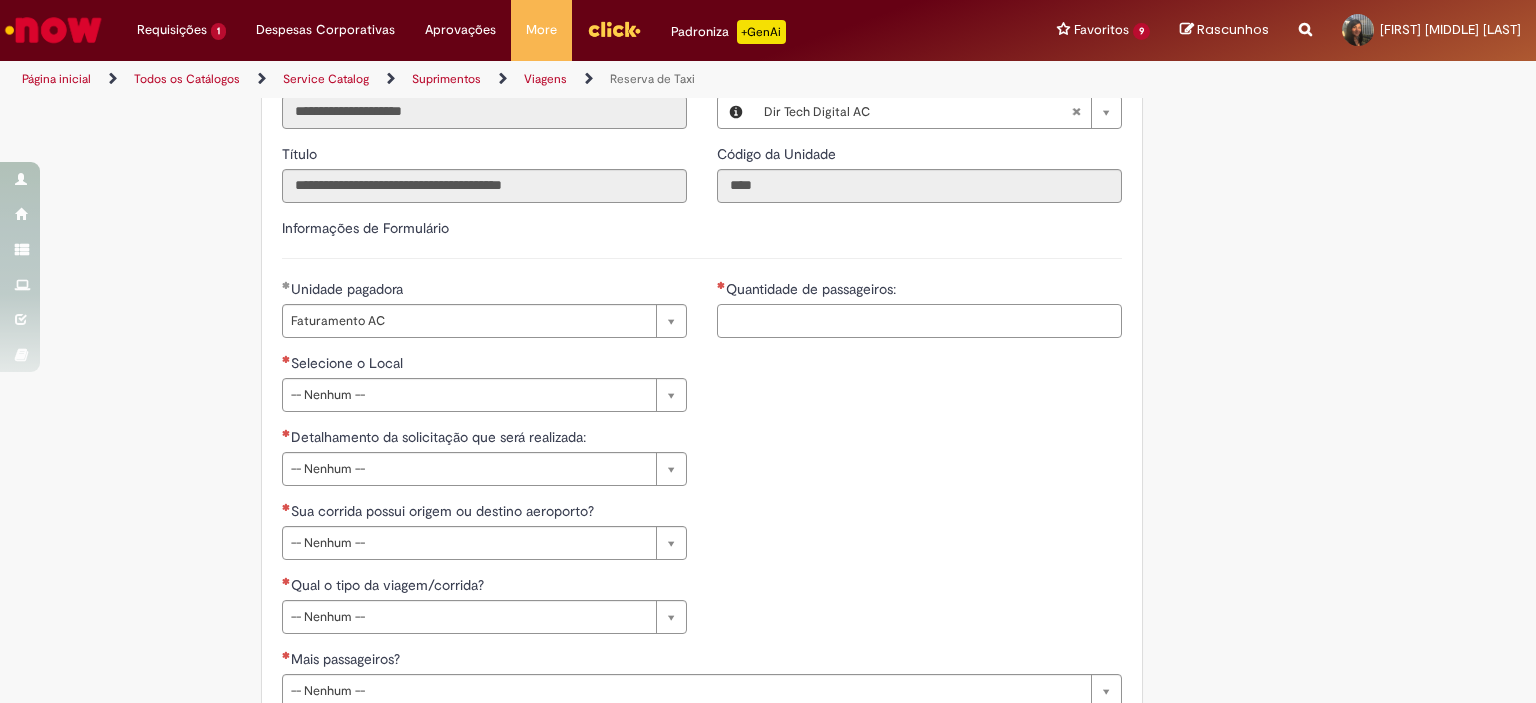 click on "Quantidade de passageiros:" at bounding box center [919, 321] 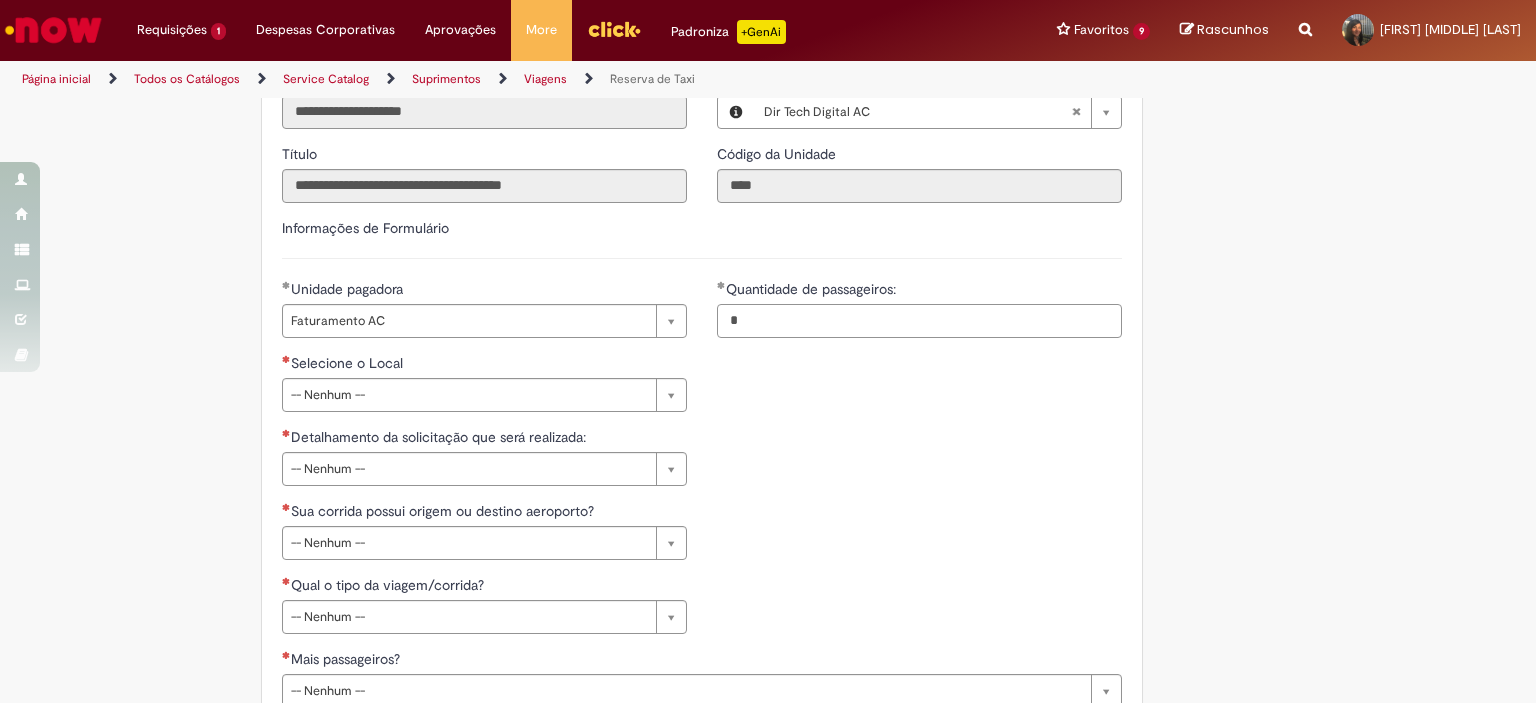 type on "*" 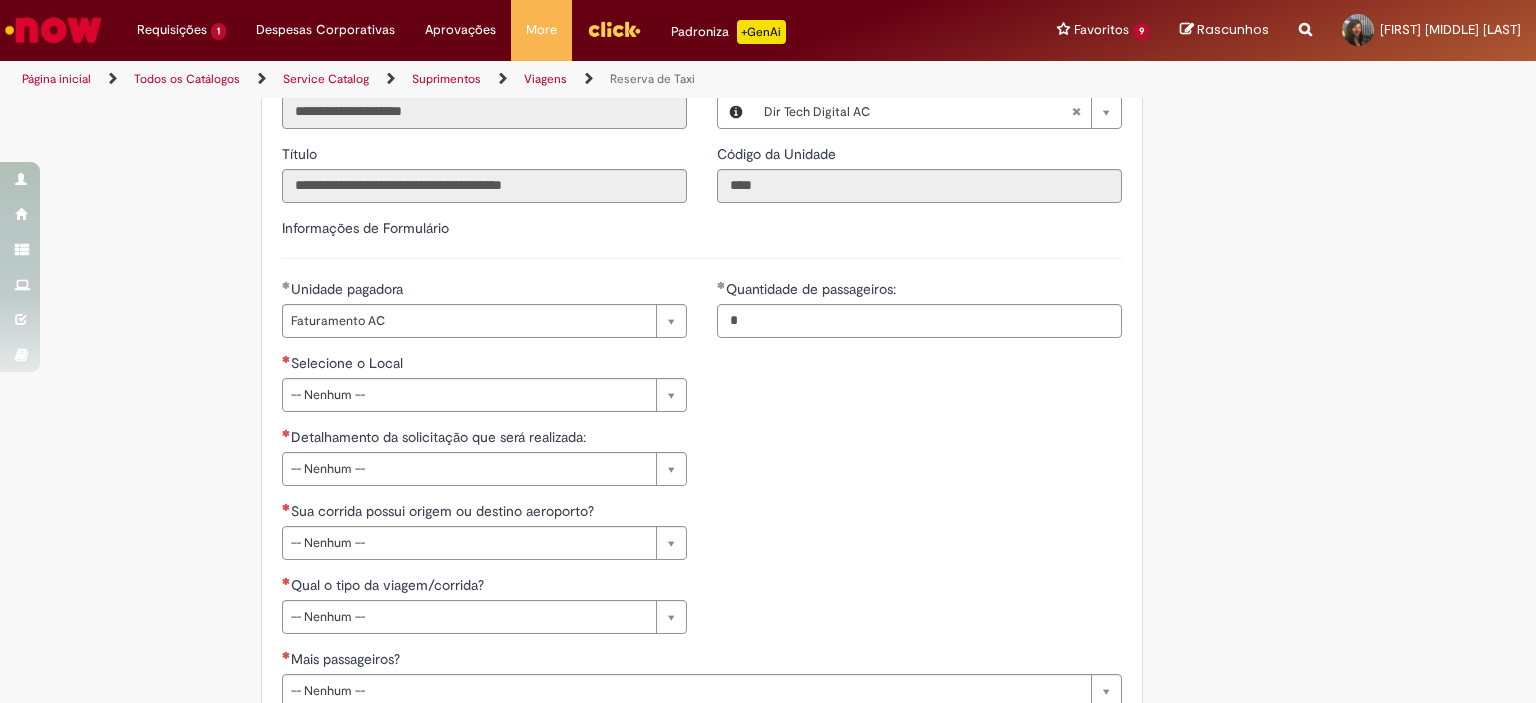 click on "Selecione o Local" at bounding box center (484, 365) 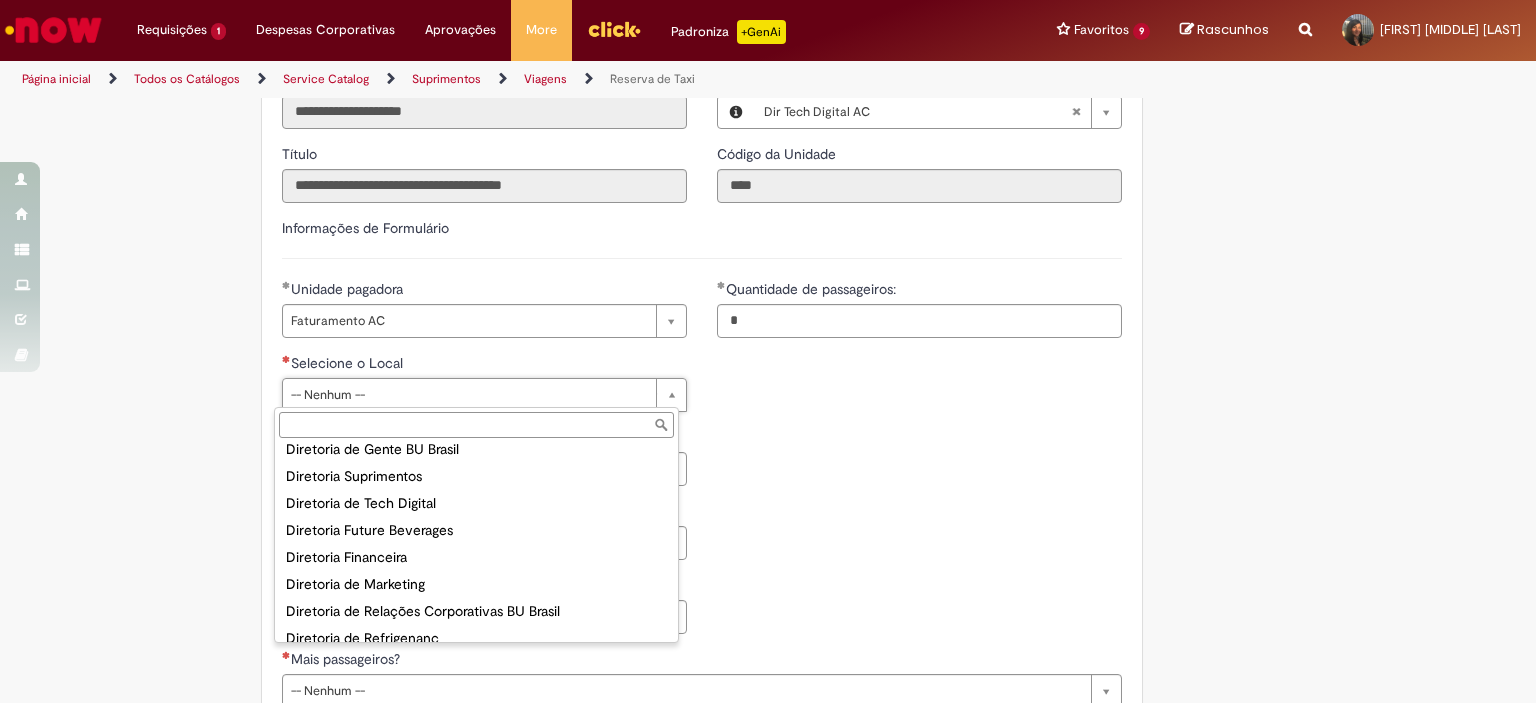 scroll, scrollTop: 201, scrollLeft: 0, axis: vertical 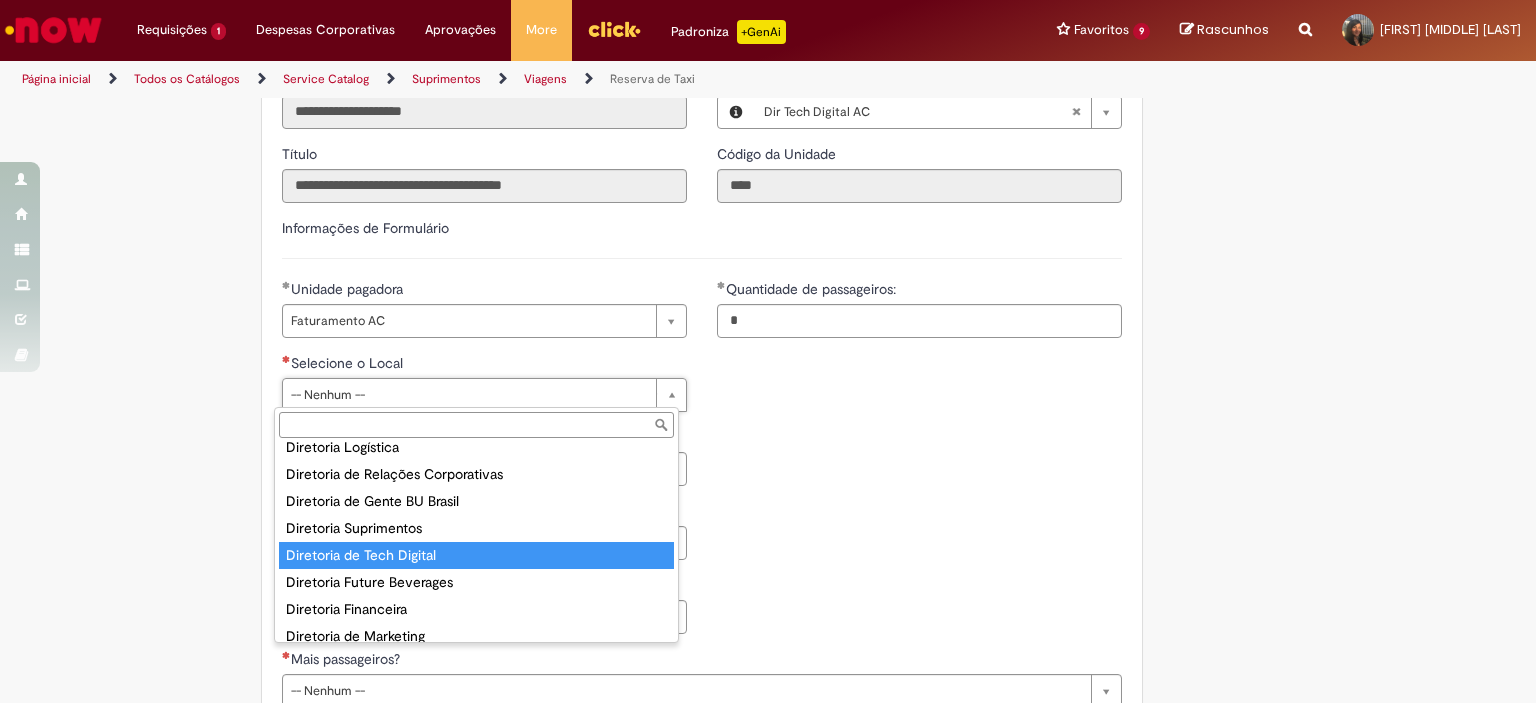 type on "**********" 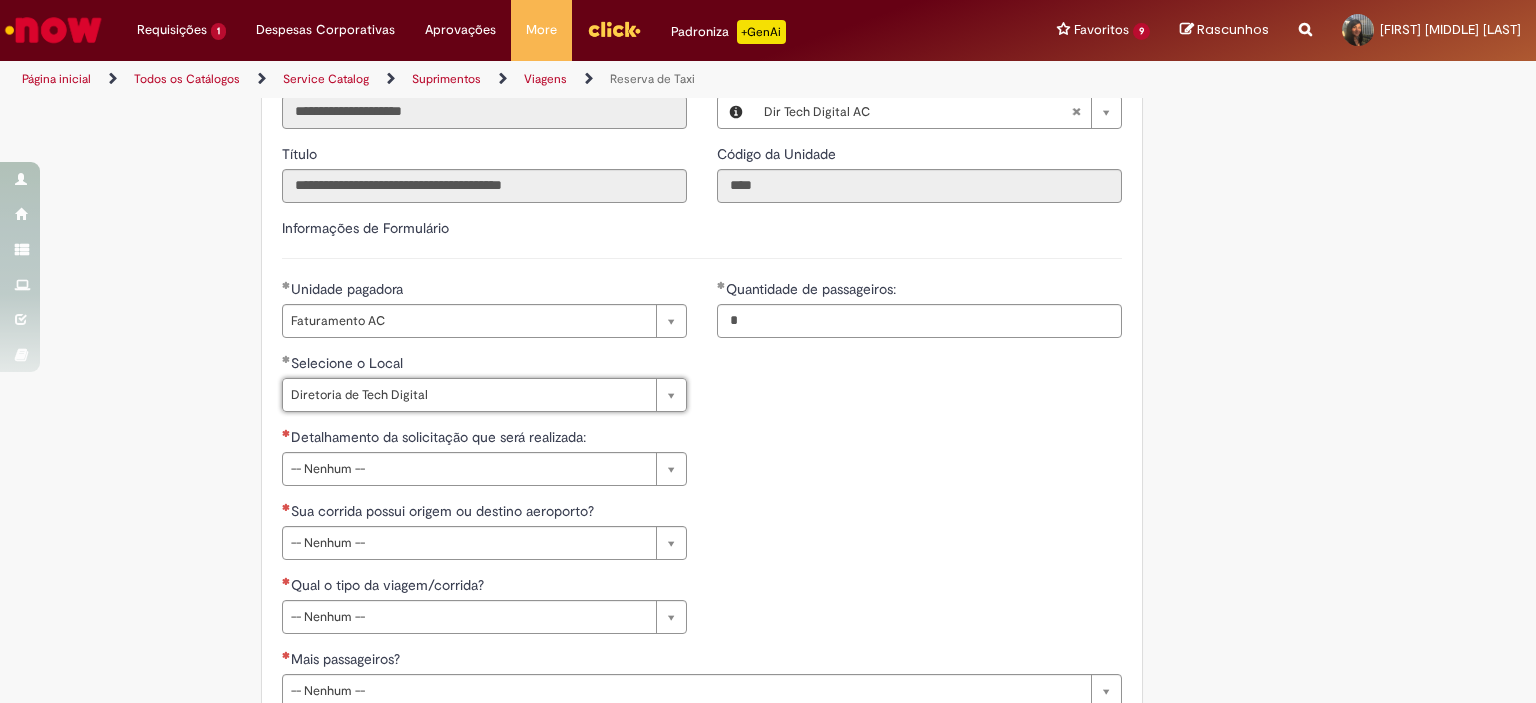 drag, startPoint x: 852, startPoint y: 479, endPoint x: 669, endPoint y: 484, distance: 183.0683 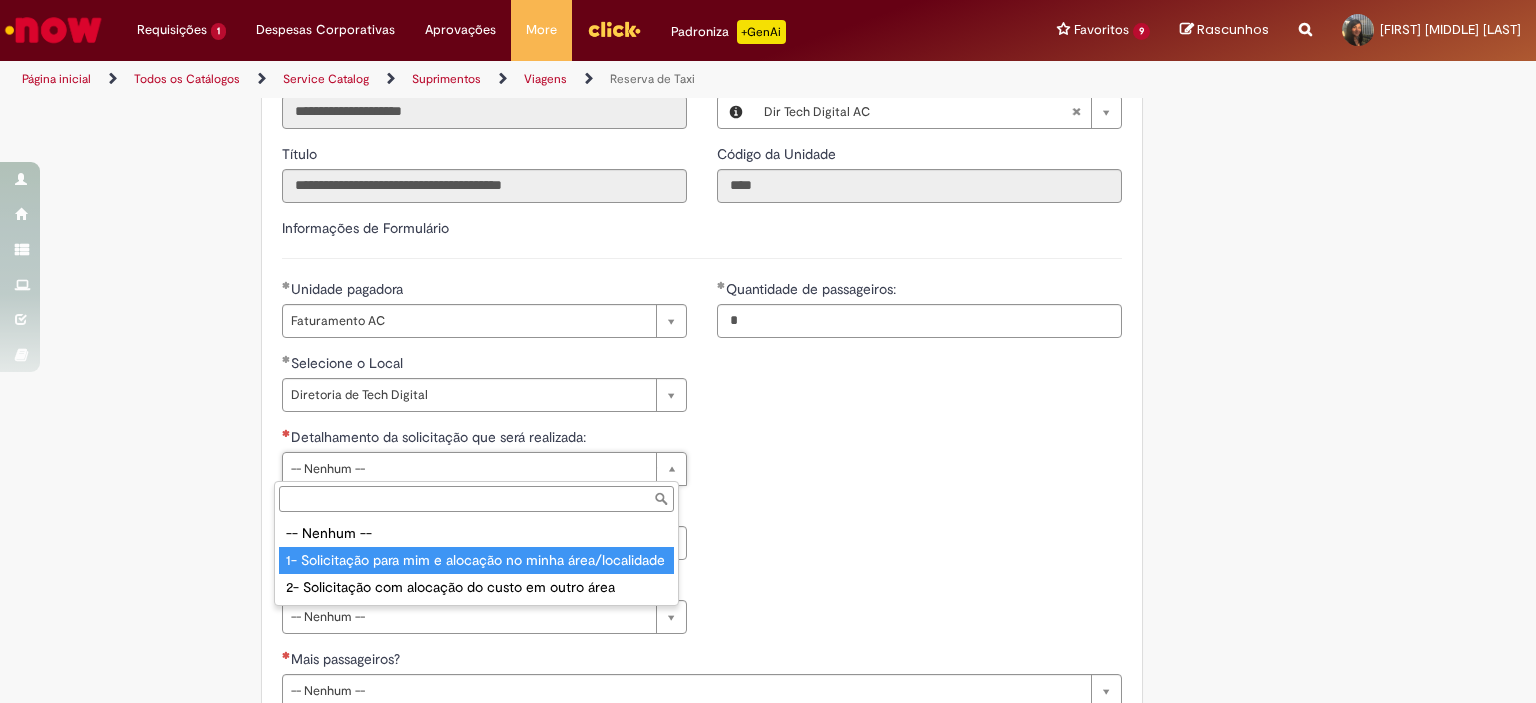 type on "**********" 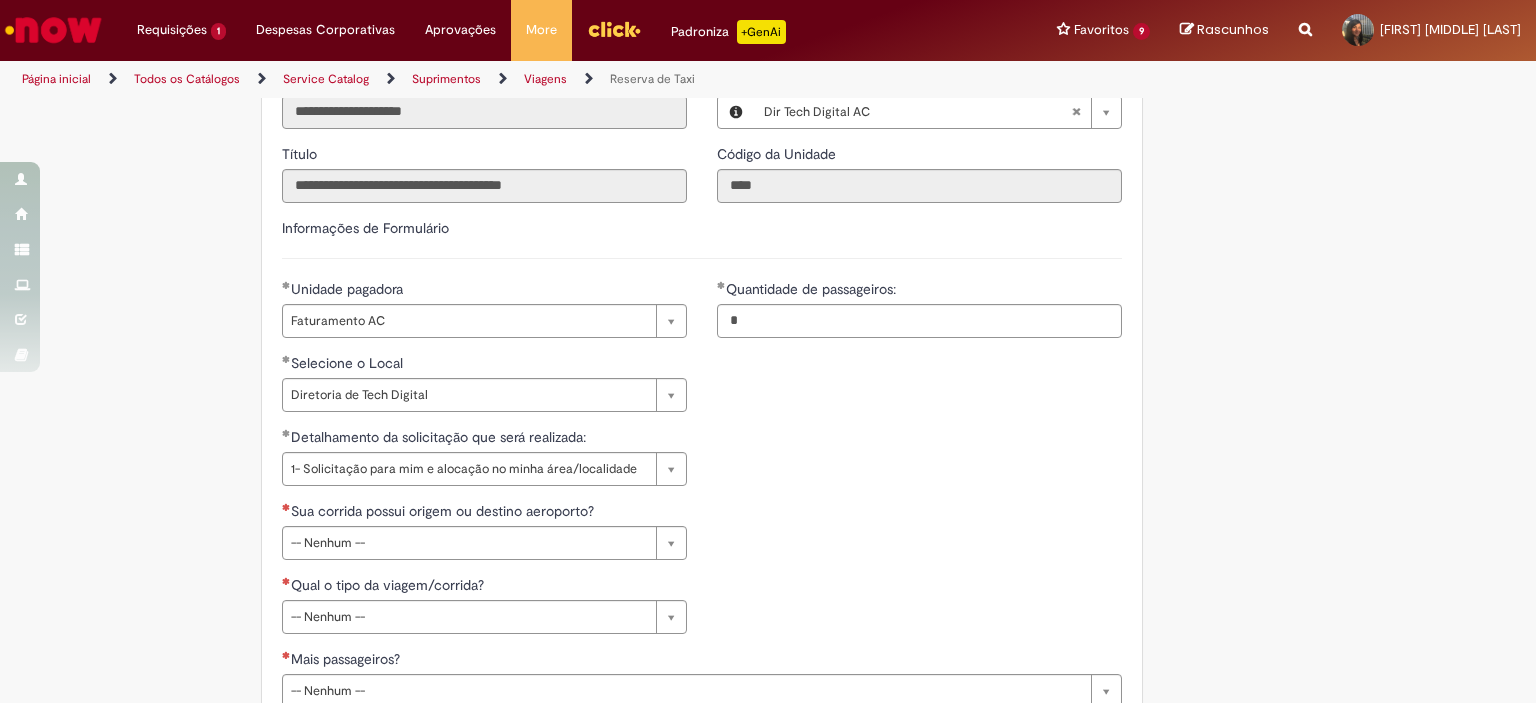drag, startPoint x: 761, startPoint y: 555, endPoint x: 648, endPoint y: 555, distance: 113 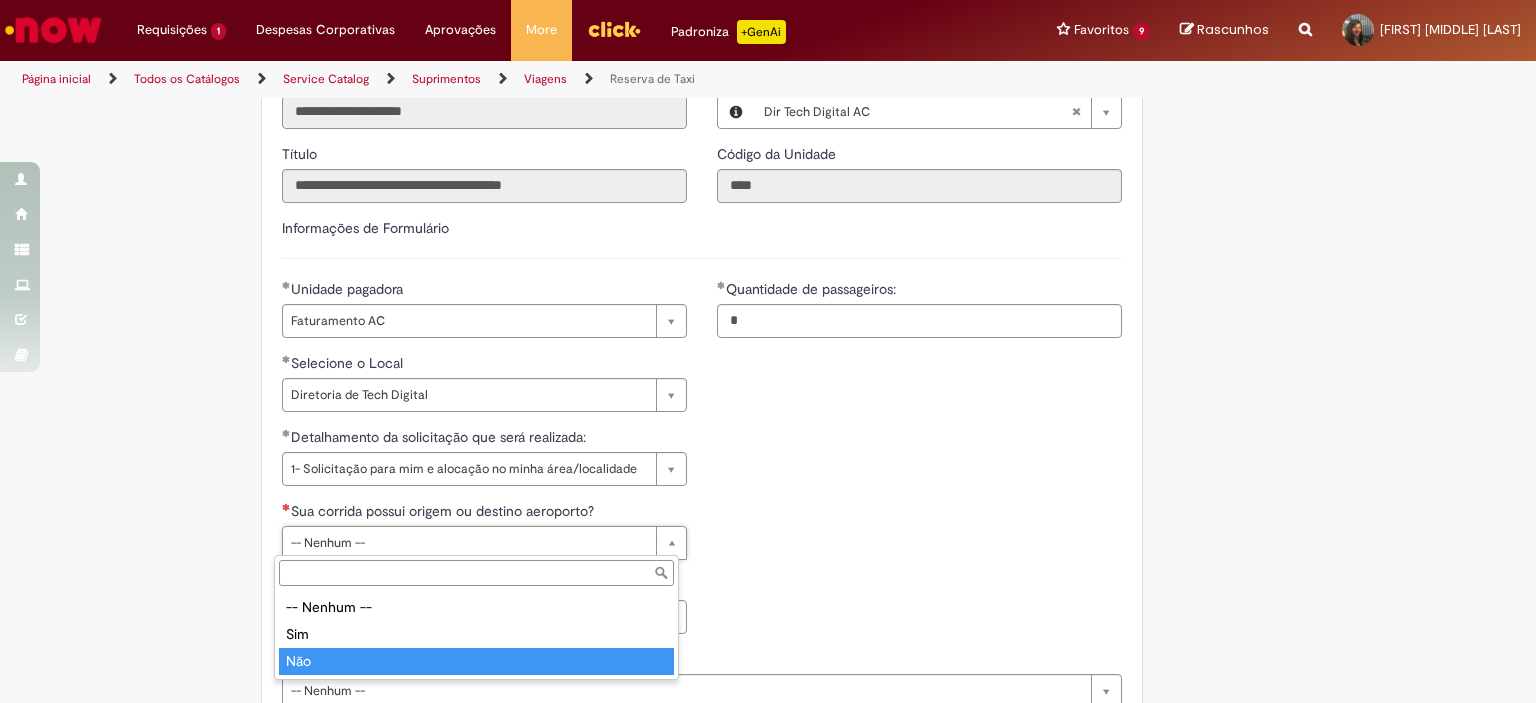 type on "***" 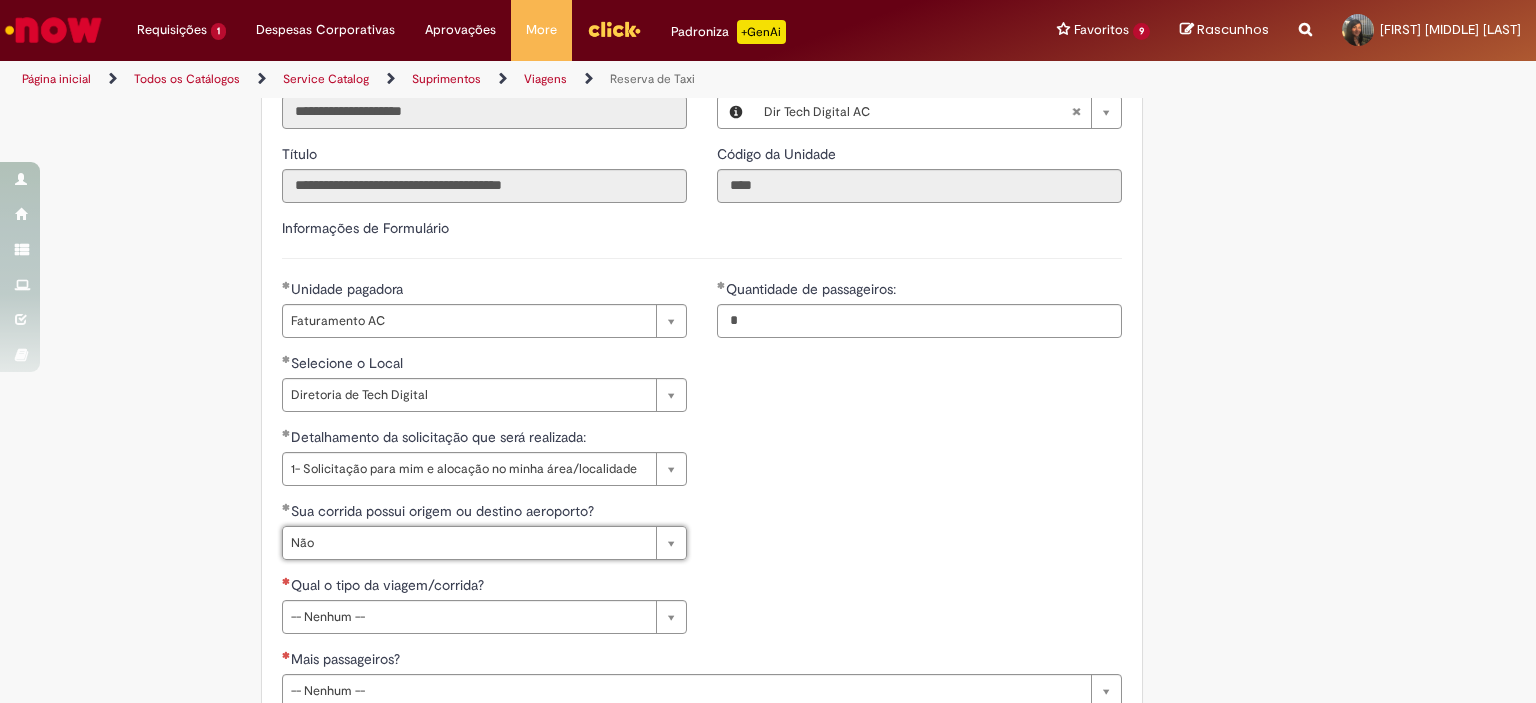 drag, startPoint x: 817, startPoint y: 519, endPoint x: 708, endPoint y: 535, distance: 110.16805 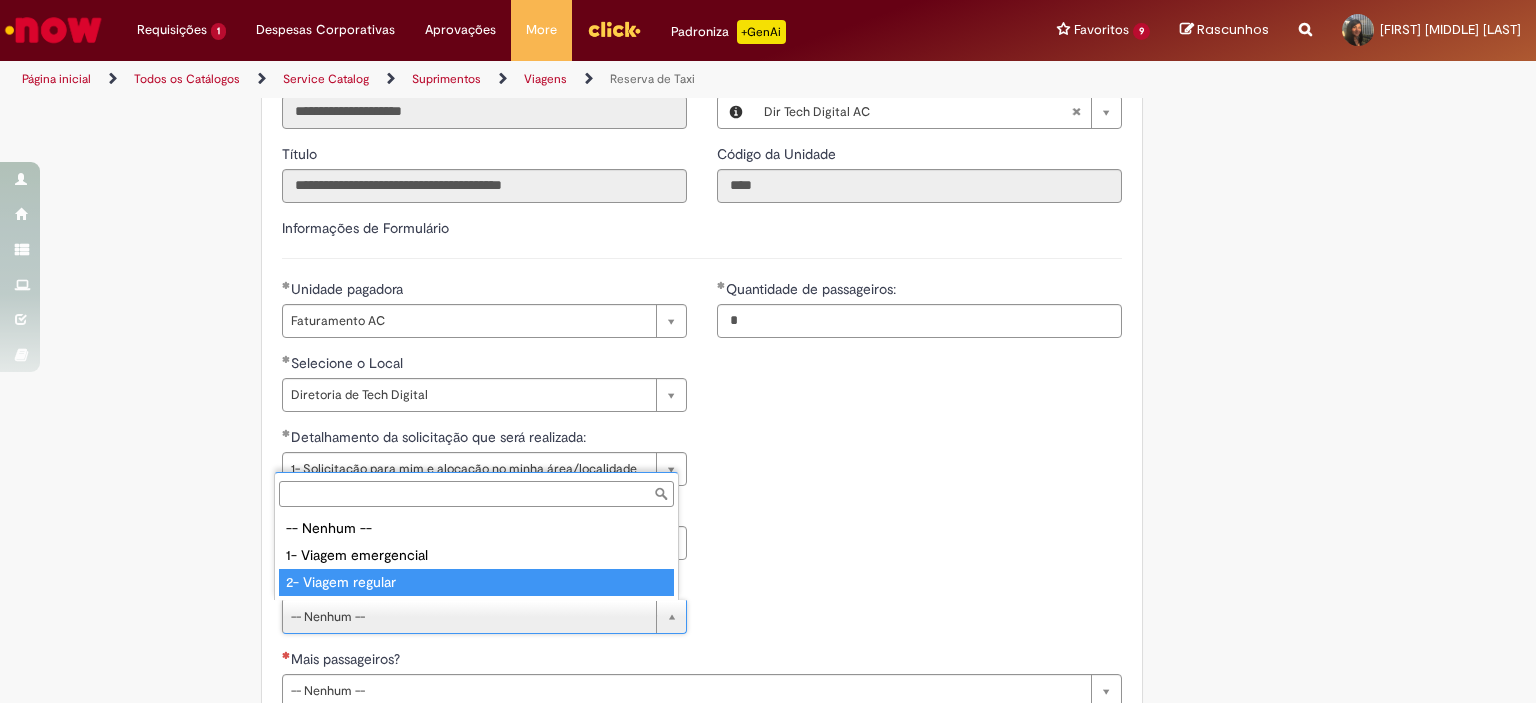 type on "**********" 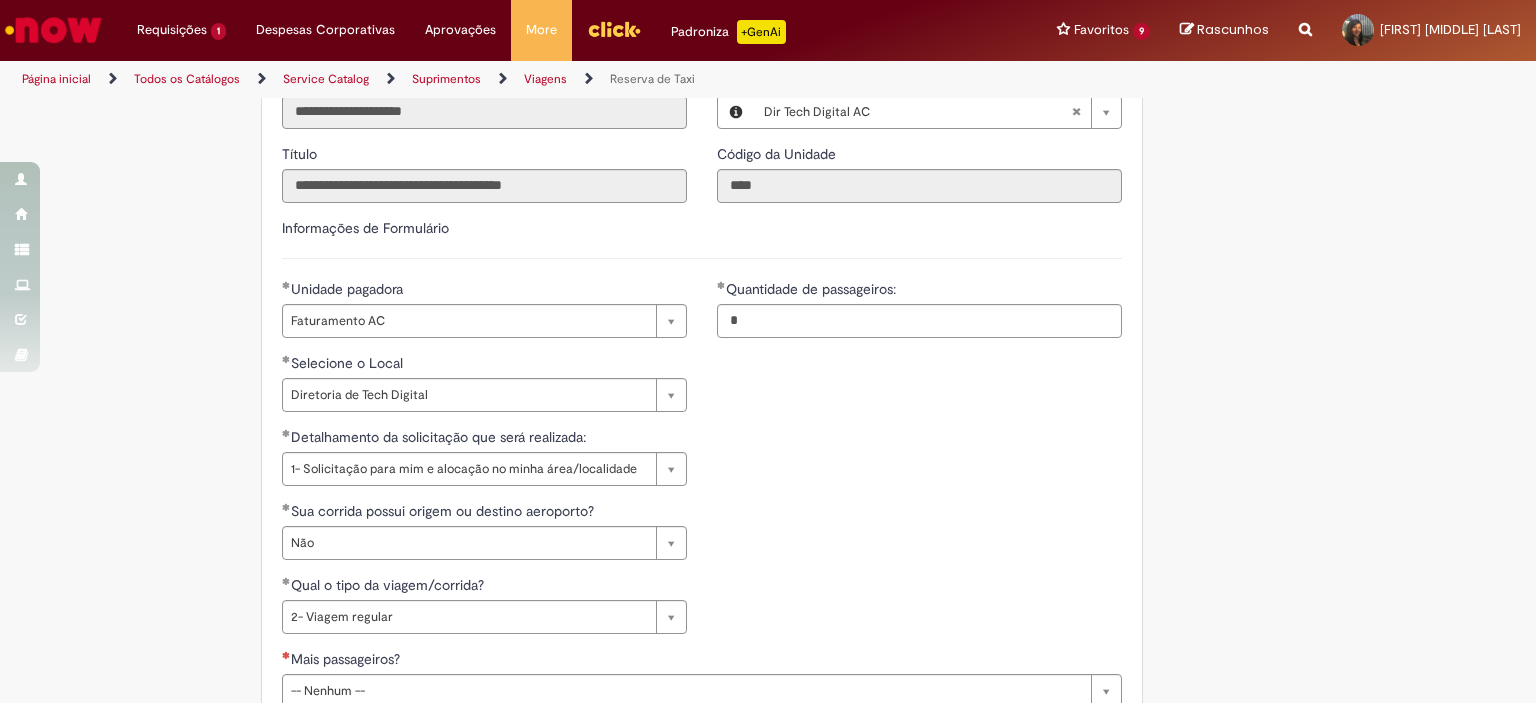 click on "Tire dúvidas com LupiAssist    +GenAI
Oi! Eu sou LupiAssist, uma Inteligência Artificial Generativa em constante aprendizado   Meu conteúdo é monitorado para trazer uma melhor experiência
Dúvidas comuns:
Só mais um instante, estou consultando nossas bases de conhecimento  e escrevendo a melhor resposta pra você!
Title
Lorem ipsum dolor sit amet    Fazer uma nova pergunta
Gerei esta resposta utilizando IA Generativa em conjunto com os nossos padrões. Em caso de divergência, os documentos oficiais prevalecerão.
Saiba mais em:
Ou ligue para:
E aí, te ajudei?
Sim, obrigado!" at bounding box center [768, 565] 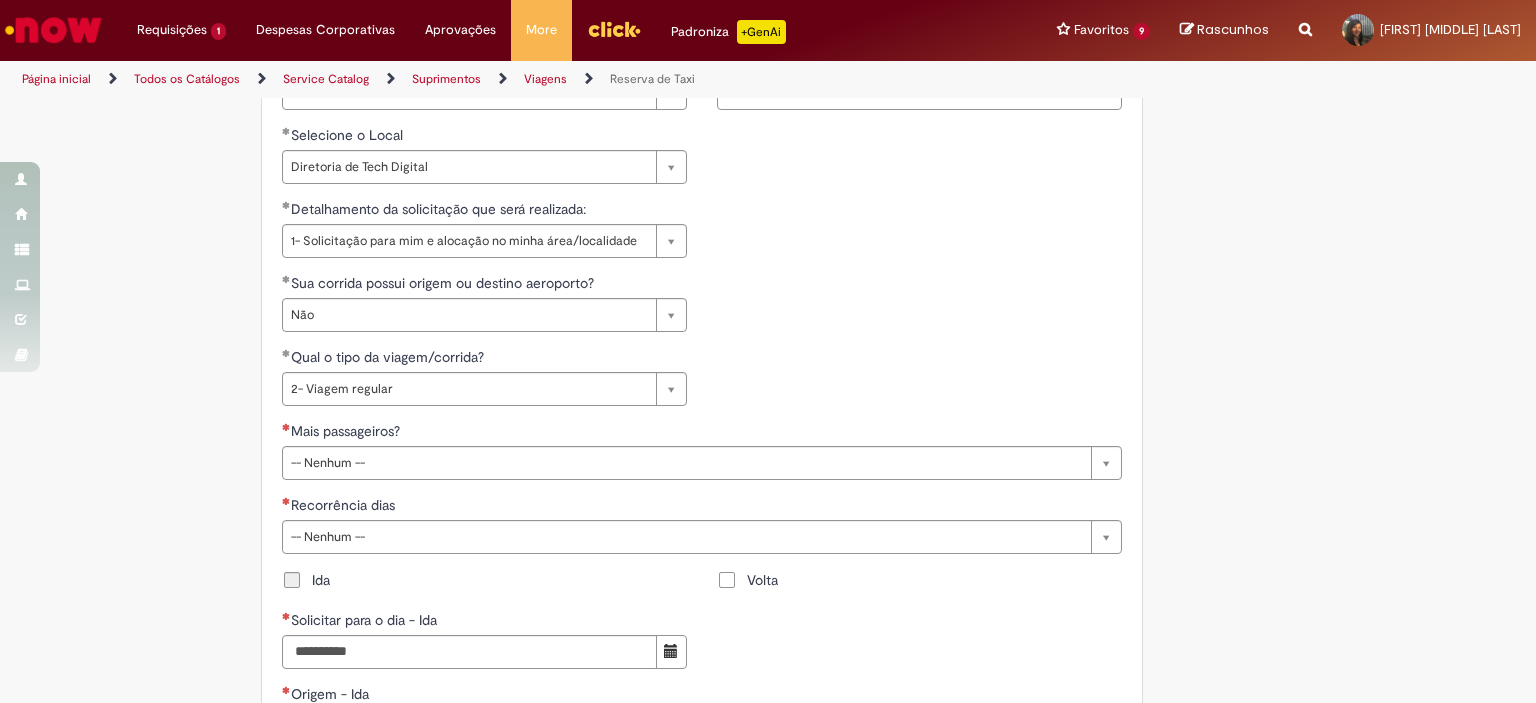 scroll, scrollTop: 1200, scrollLeft: 0, axis: vertical 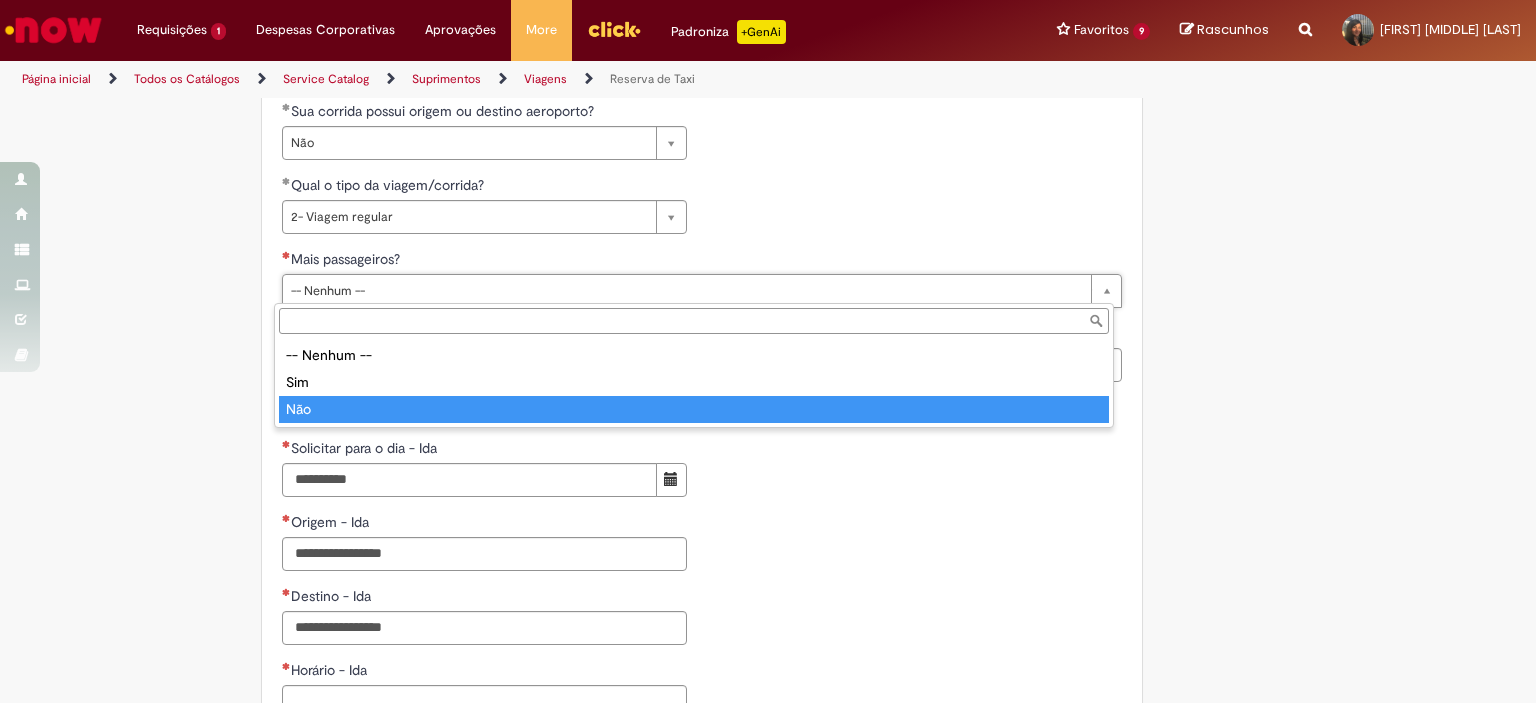 type on "***" 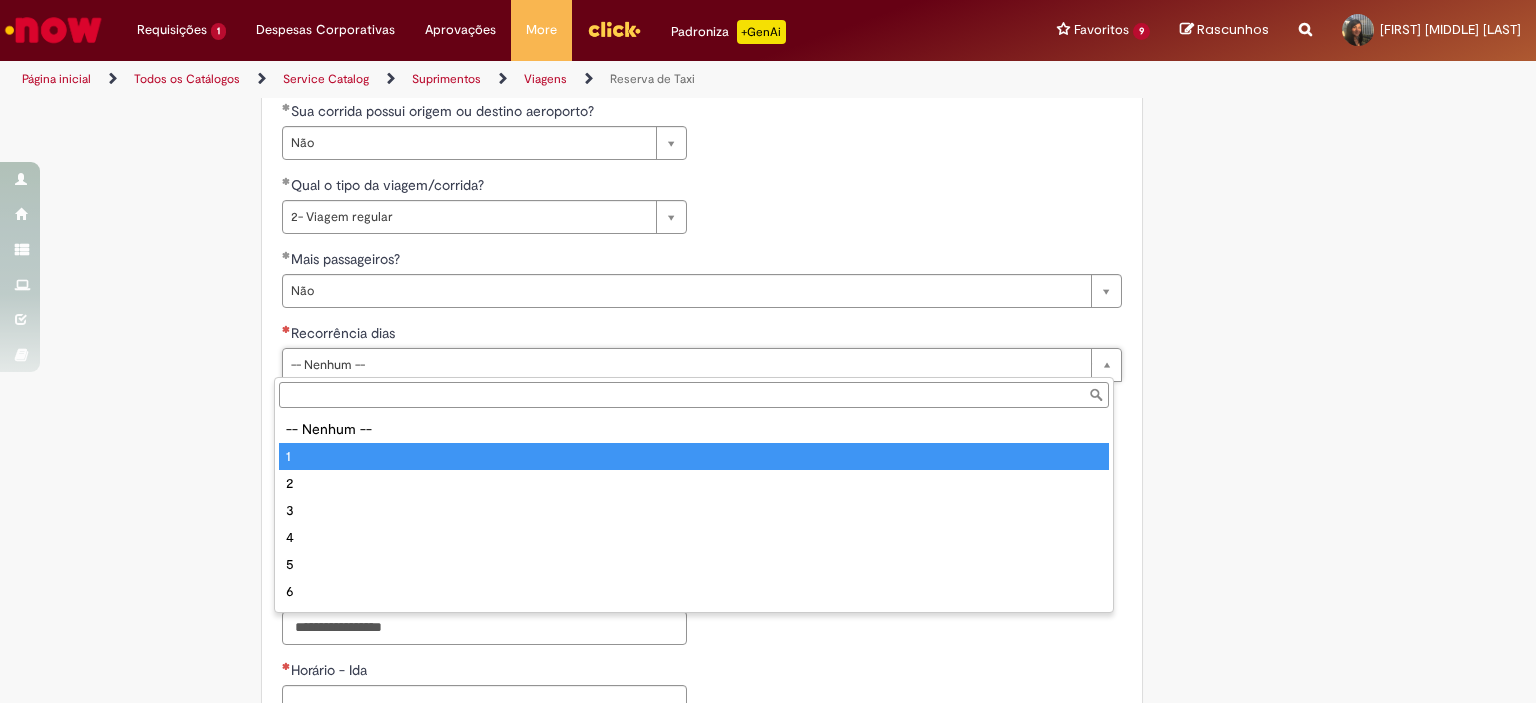 type on "*" 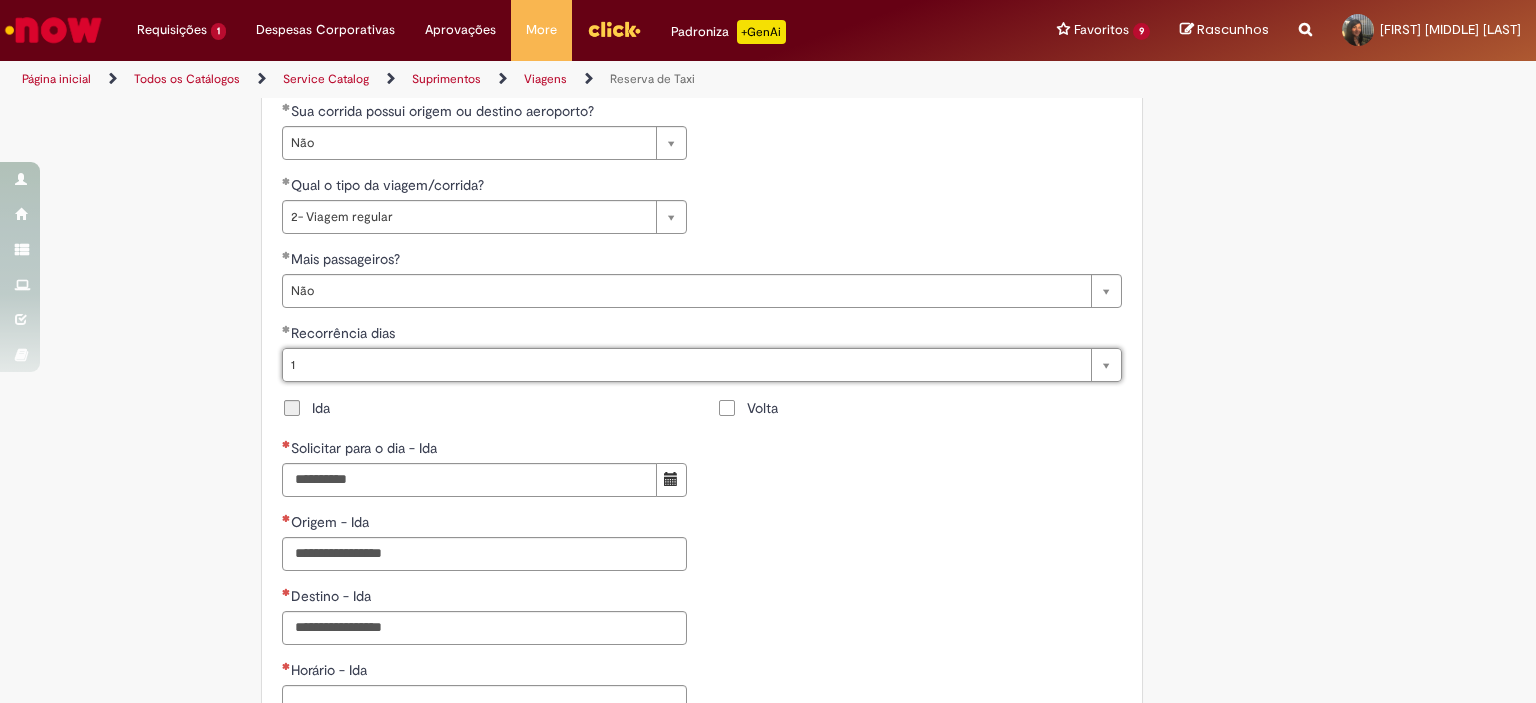 click on "Tire dúvidas com LupiAssist    +GenAI
Oi! Eu sou LupiAssist, uma Inteligência Artificial Generativa em constante aprendizado   Meu conteúdo é monitorado para trazer uma melhor experiência
Dúvidas comuns:
Só mais um instante, estou consultando nossas bases de conhecimento  e escrevendo a melhor resposta pra você!
Title
Lorem ipsum dolor sit amet    Fazer uma nova pergunta
Gerei esta resposta utilizando IA Generativa em conjunto com os nossos padrões. Em caso de divergência, os documentos oficiais prevalecerão.
Saiba mais em:
Ou ligue para:
E aí, te ajudei?
Sim, obrigado!" at bounding box center [768, 165] 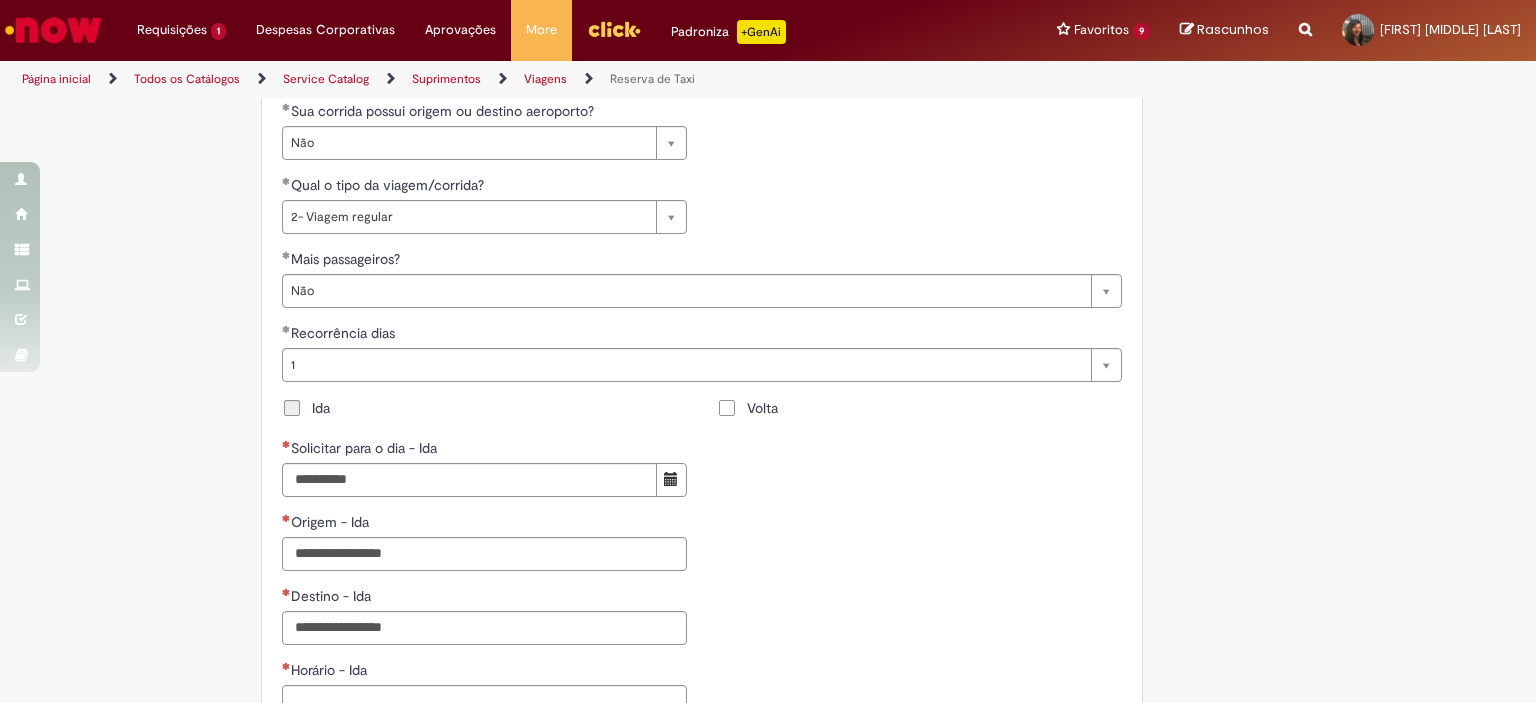click on "Ida" at bounding box center (321, 408) 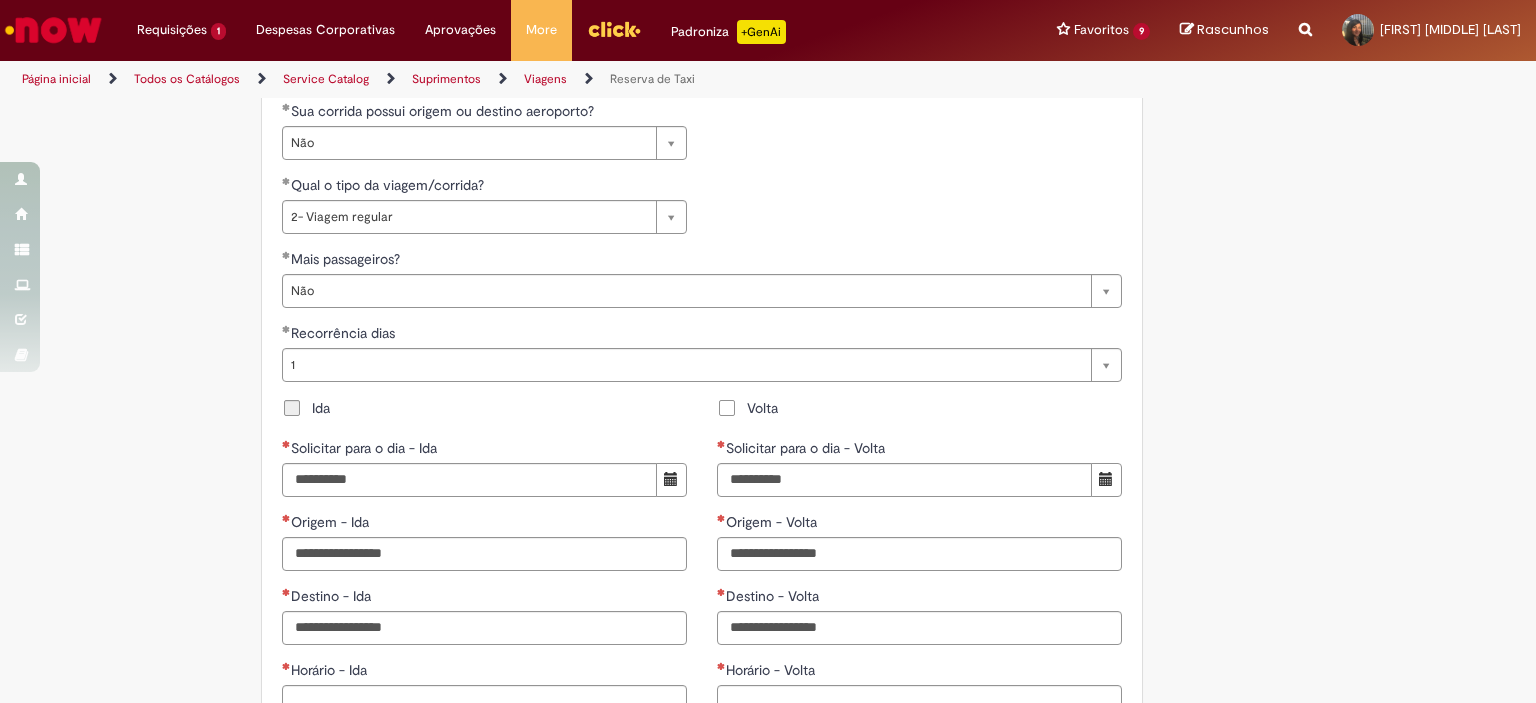 click on "Ida" at bounding box center (321, 408) 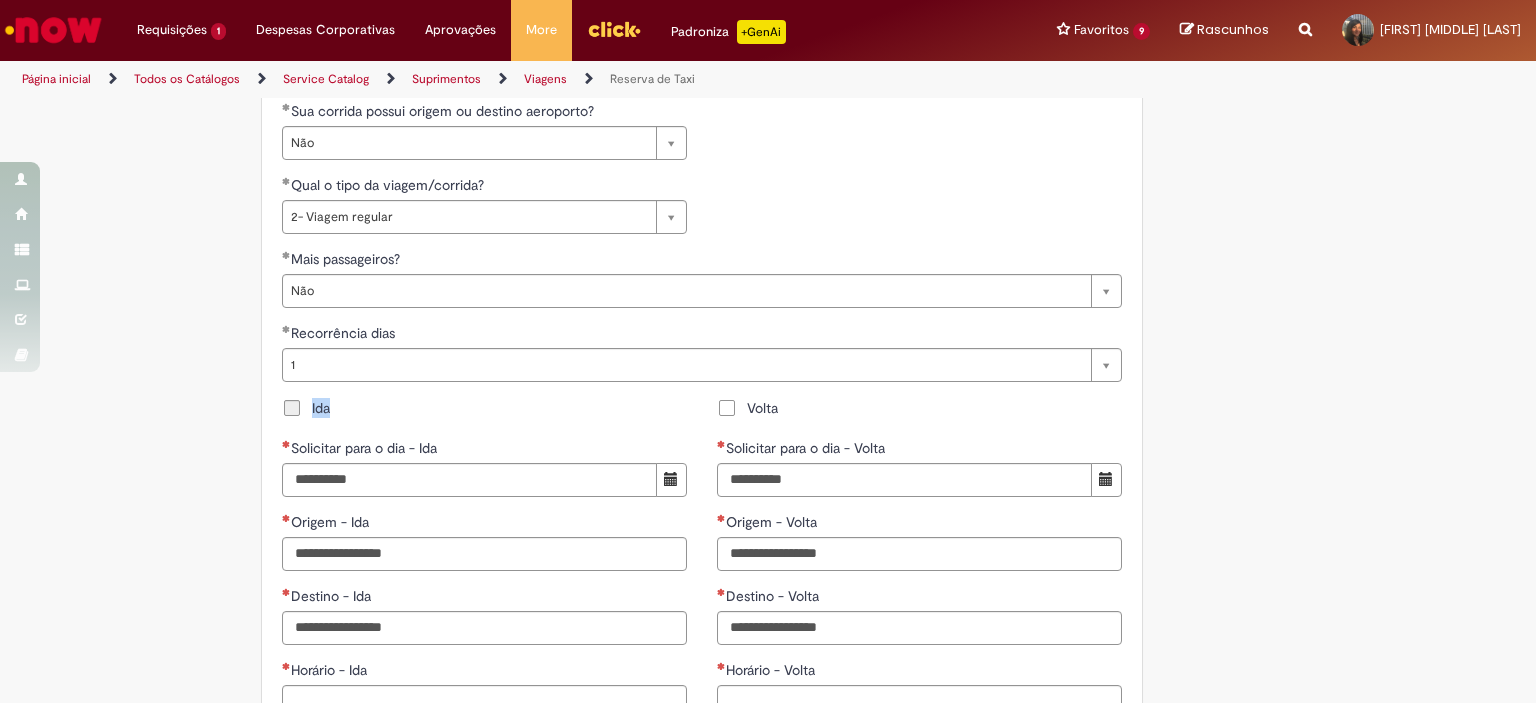 click on "Ida" at bounding box center [321, 408] 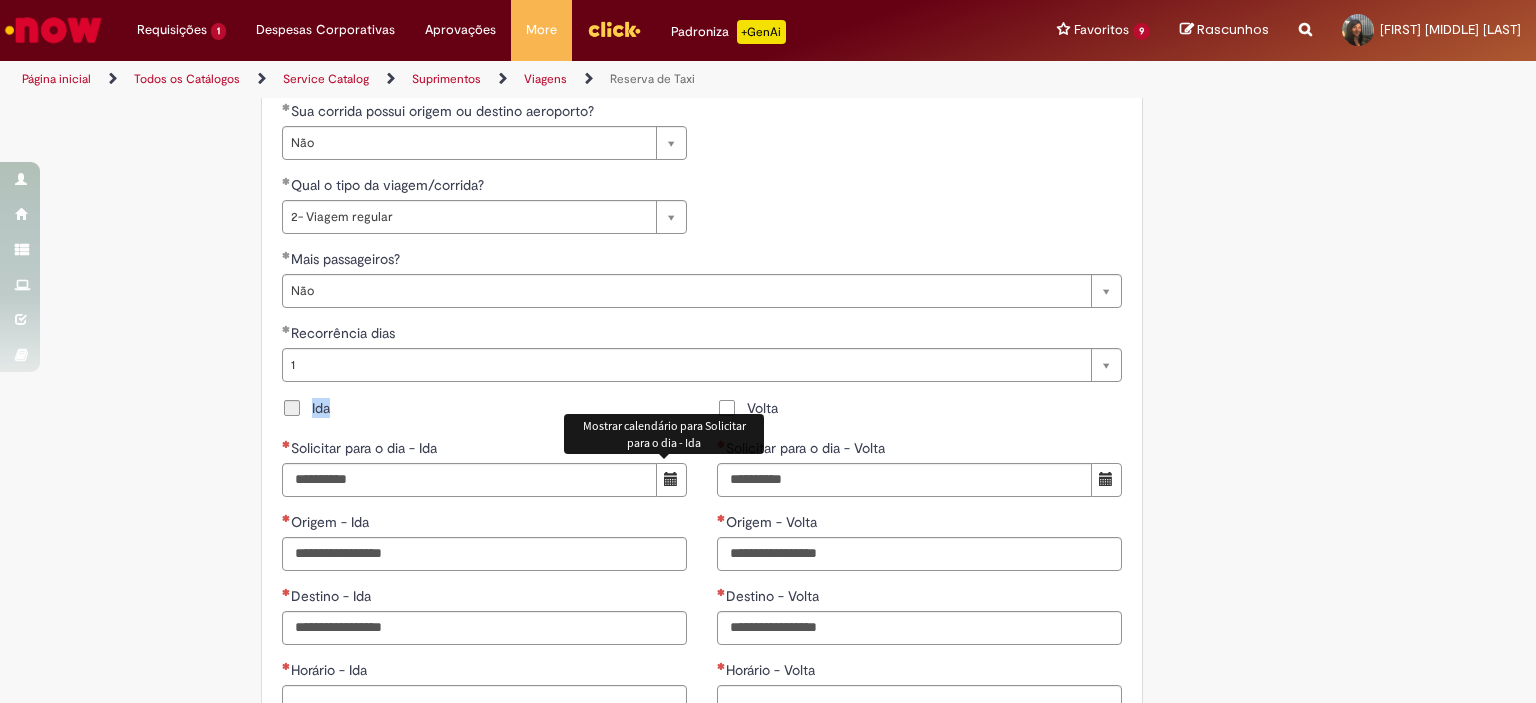 click at bounding box center (671, 479) 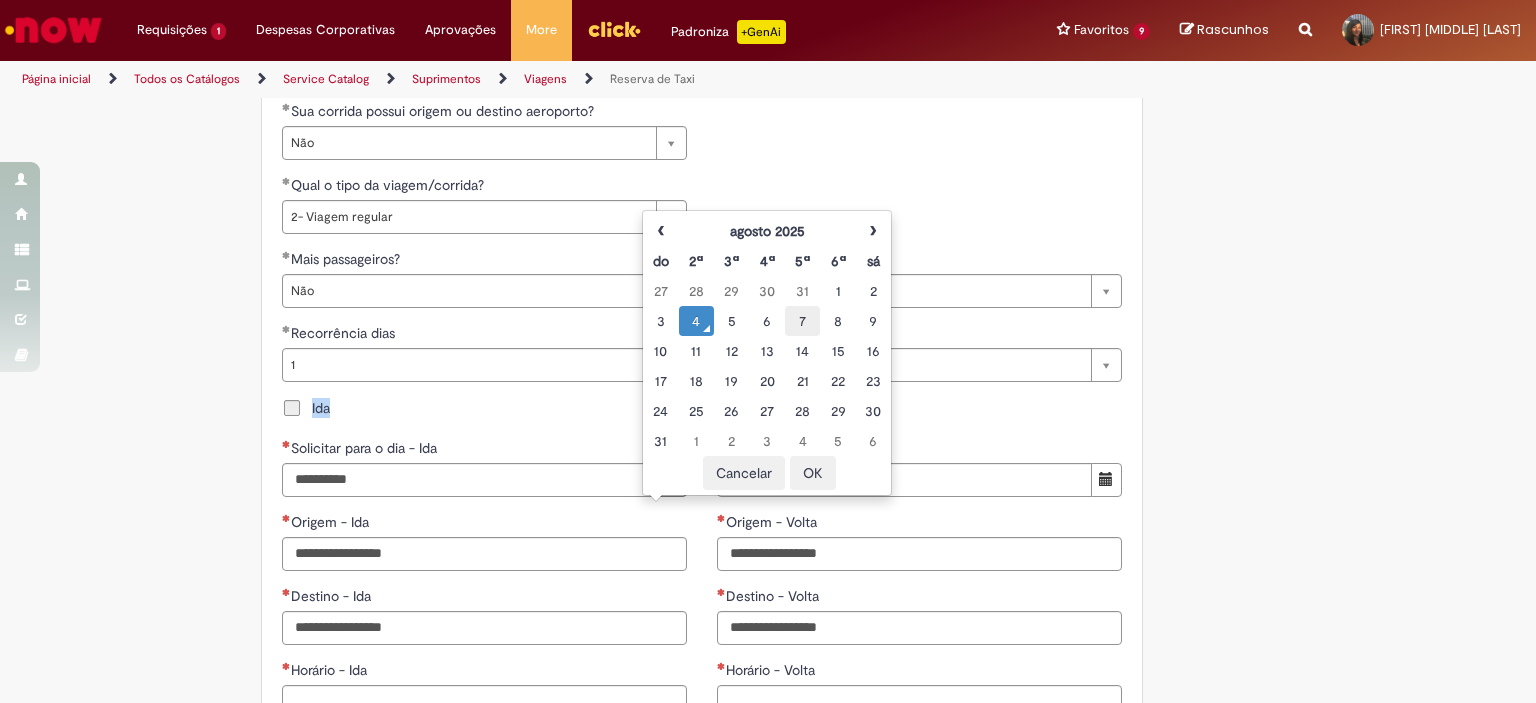 click on "7" at bounding box center (802, 321) 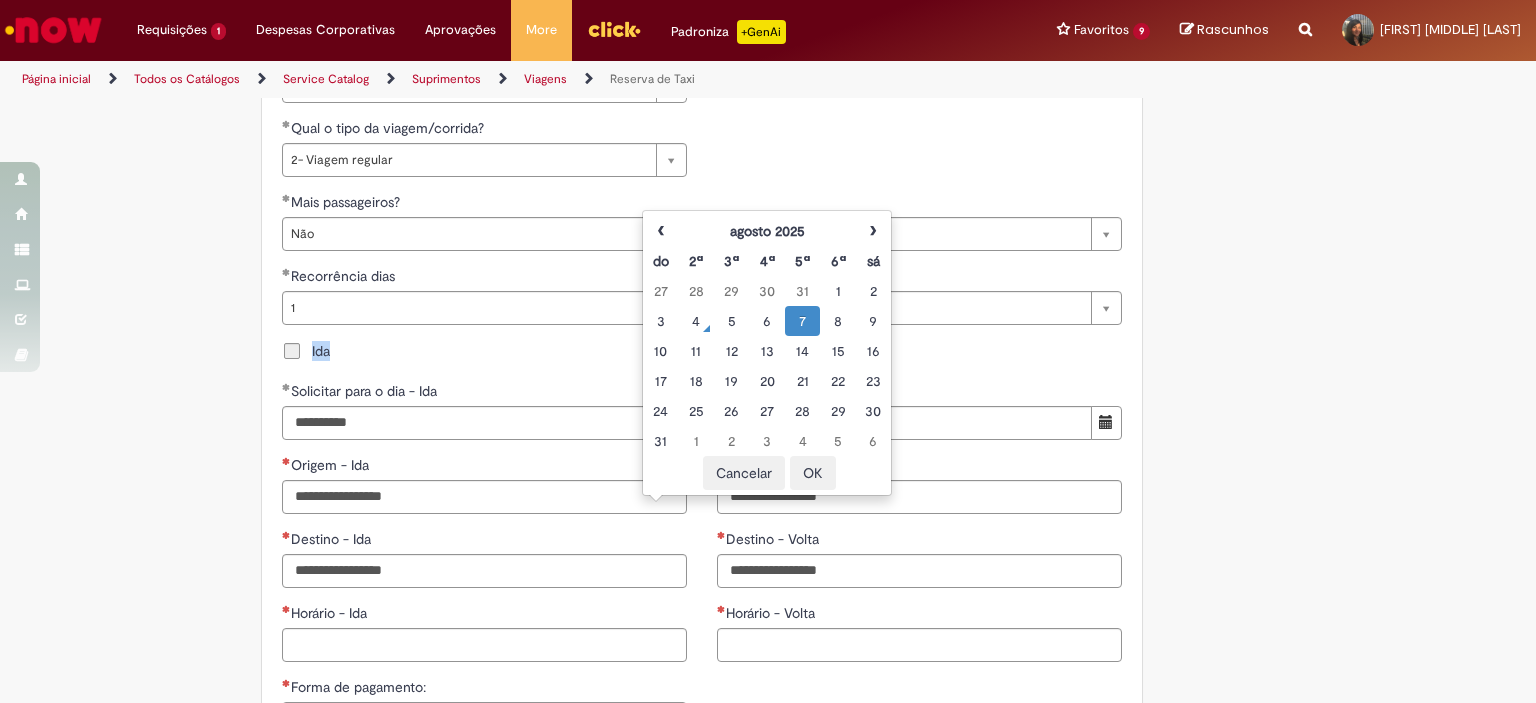 scroll, scrollTop: 1400, scrollLeft: 0, axis: vertical 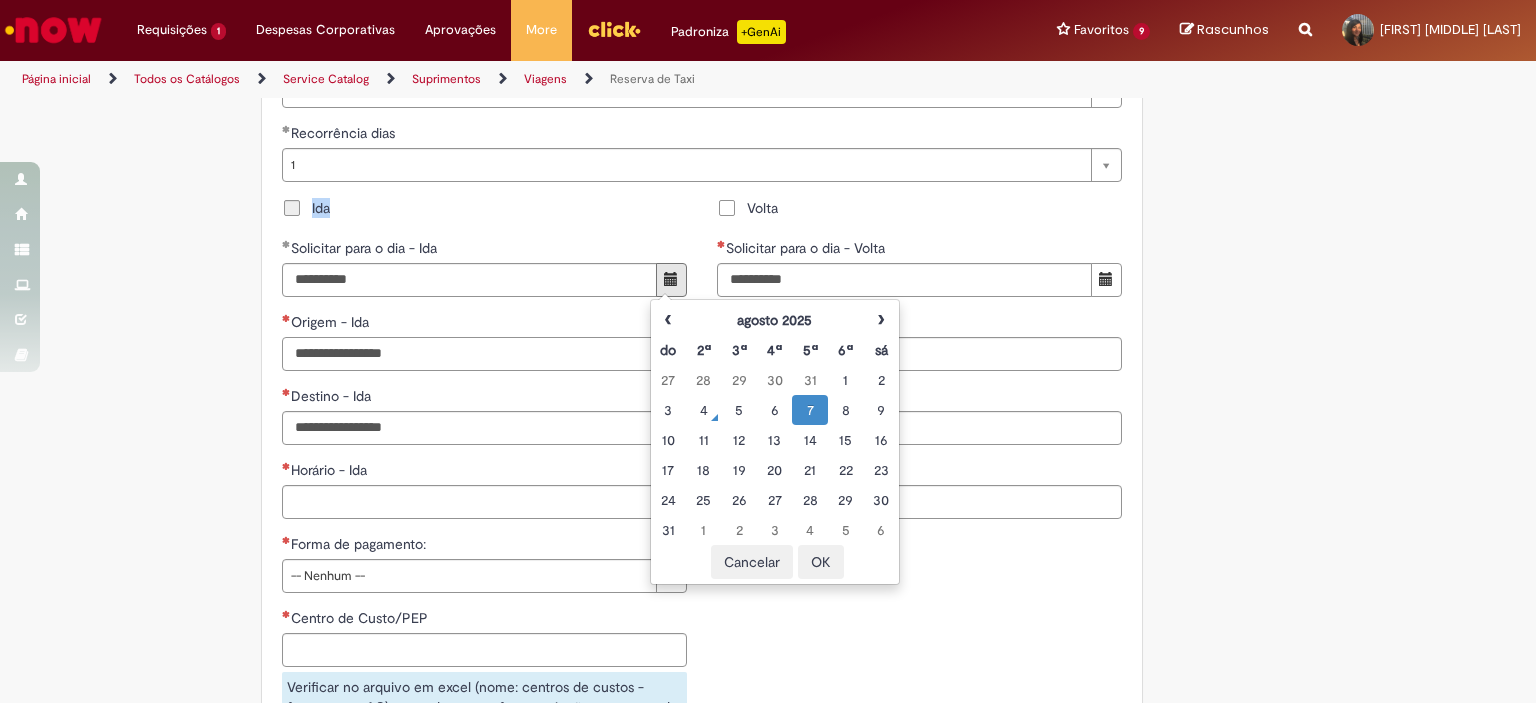 click on "Origem - Ida" at bounding box center [484, 354] 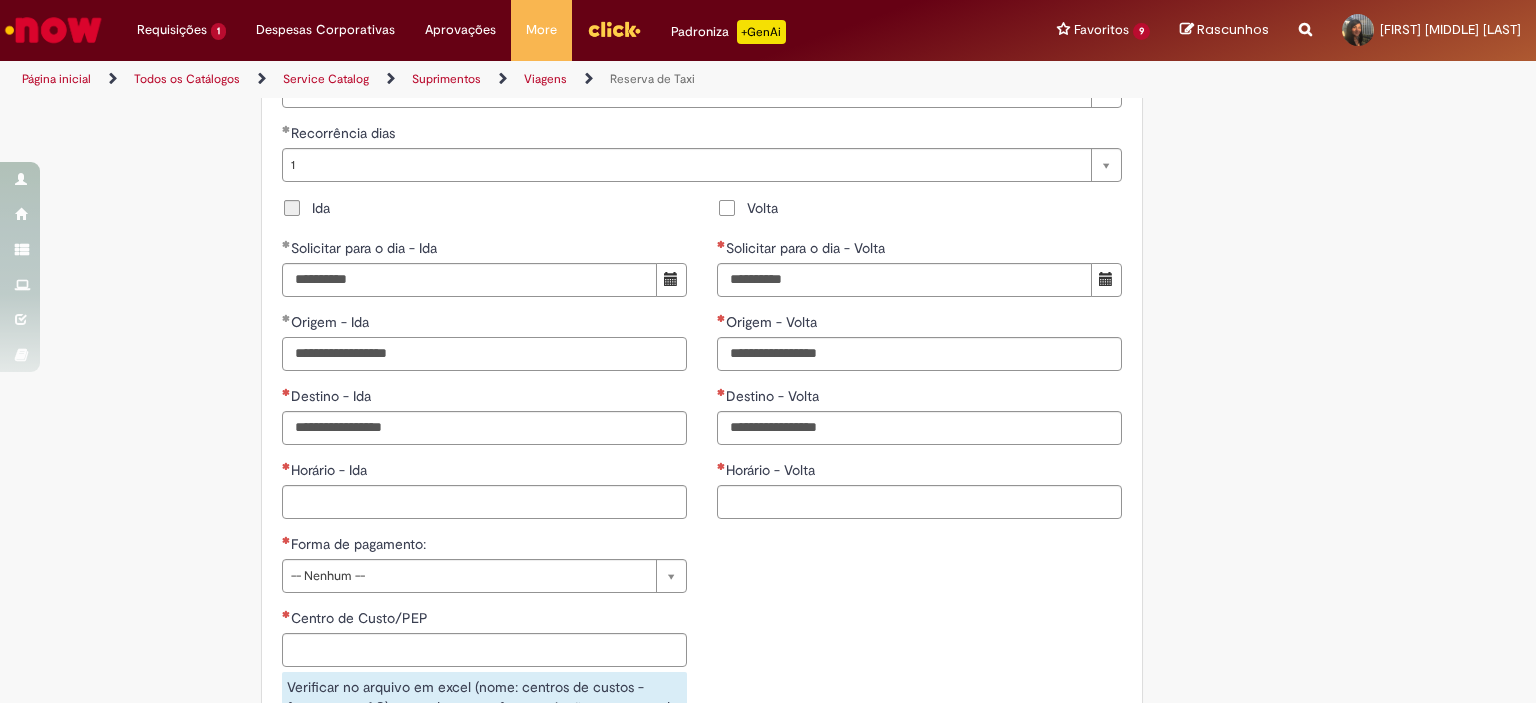 click on "**********" at bounding box center [484, 354] 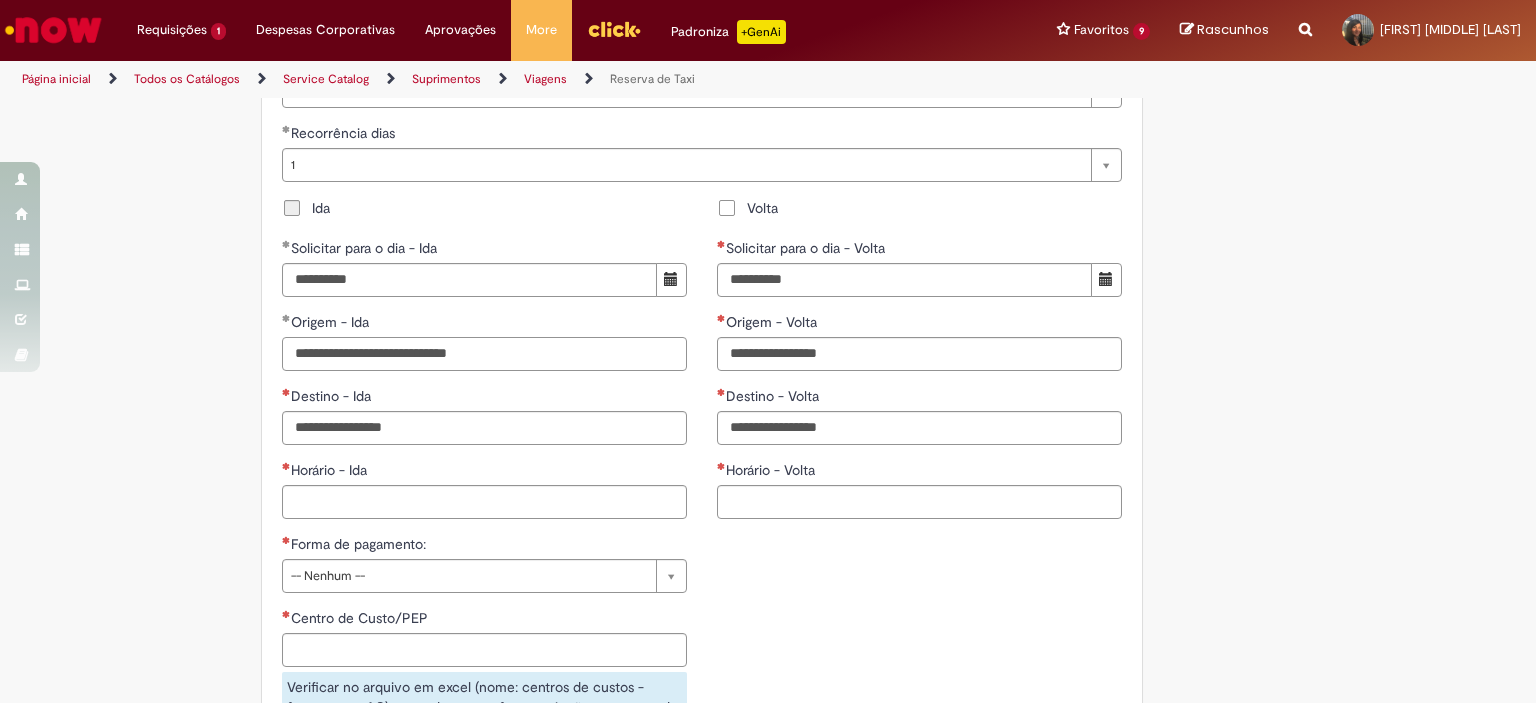 type on "**********" 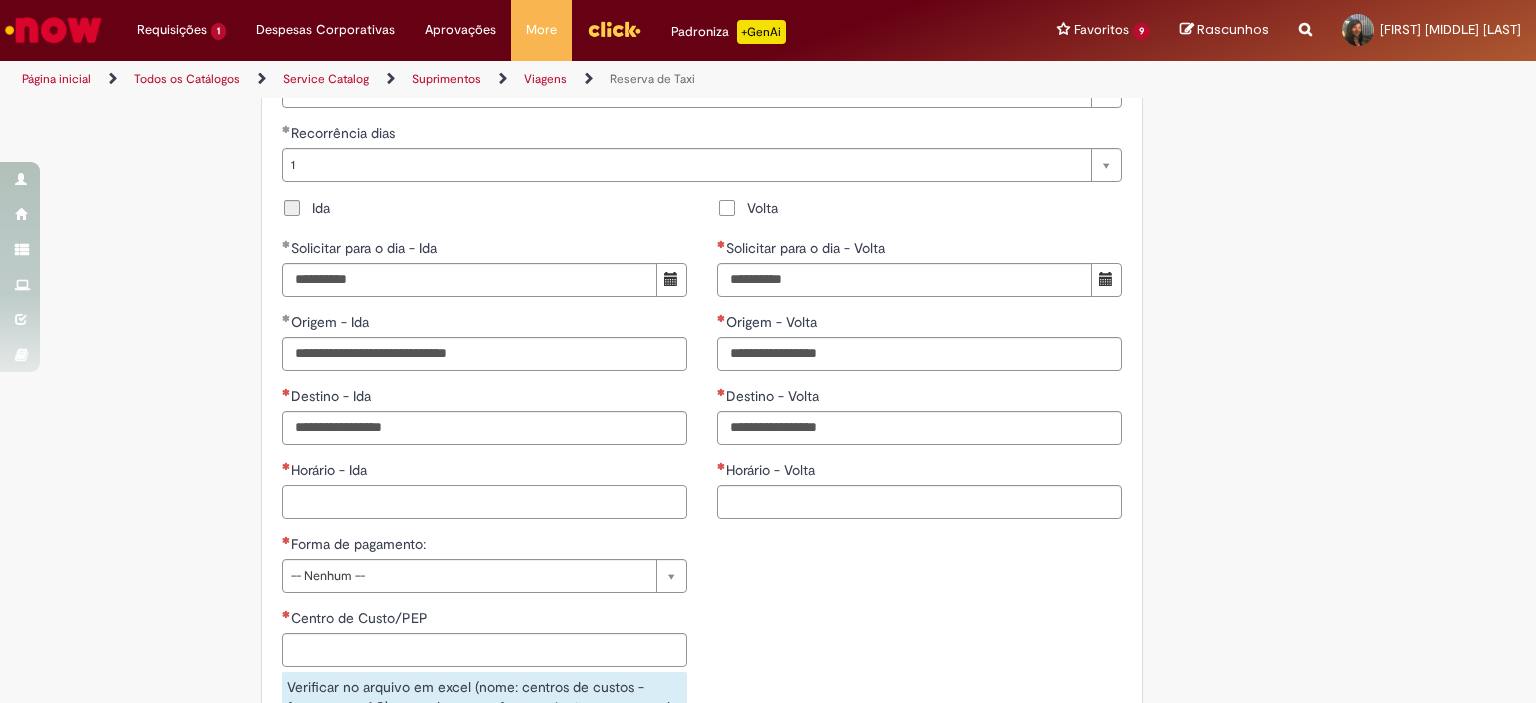 click on "Horário - Ida" at bounding box center [484, 502] 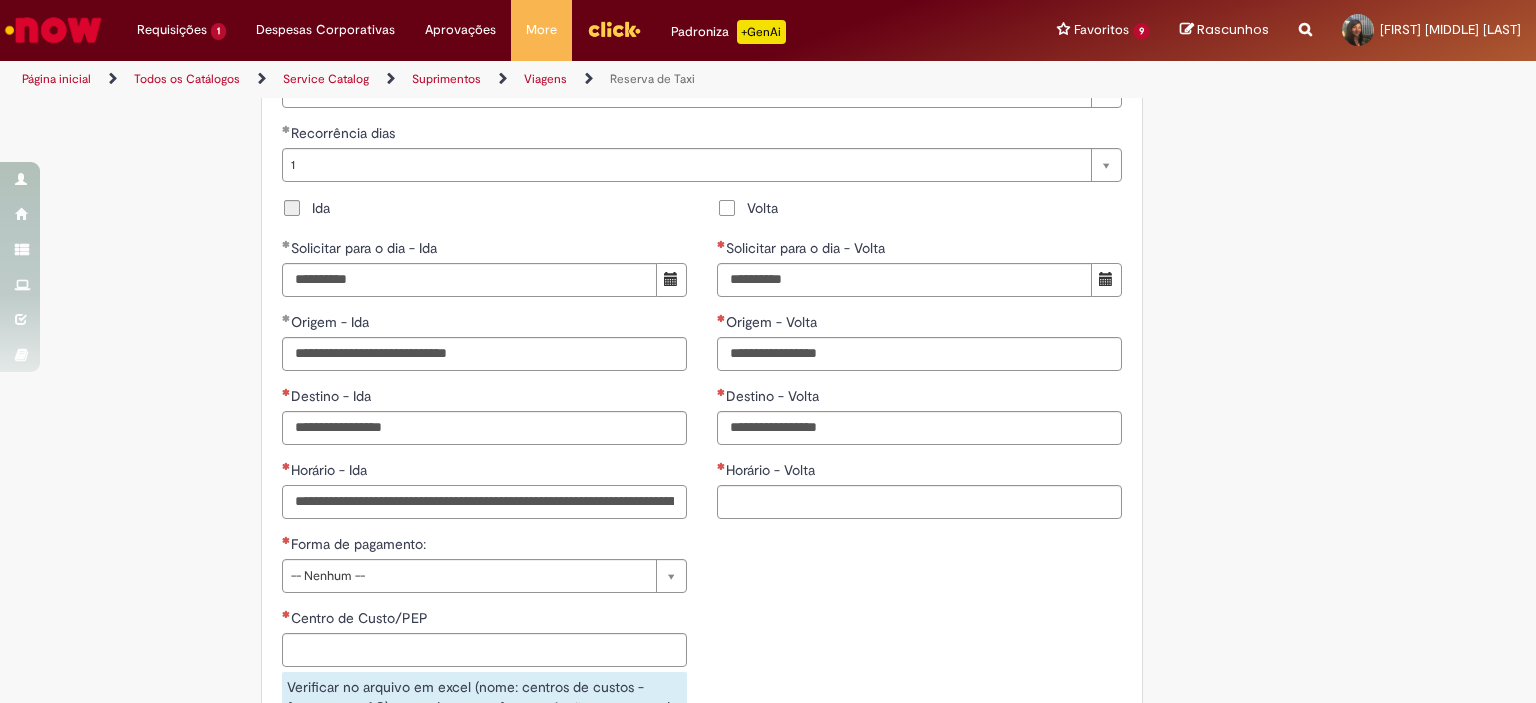 scroll, scrollTop: 0, scrollLeft: 163, axis: horizontal 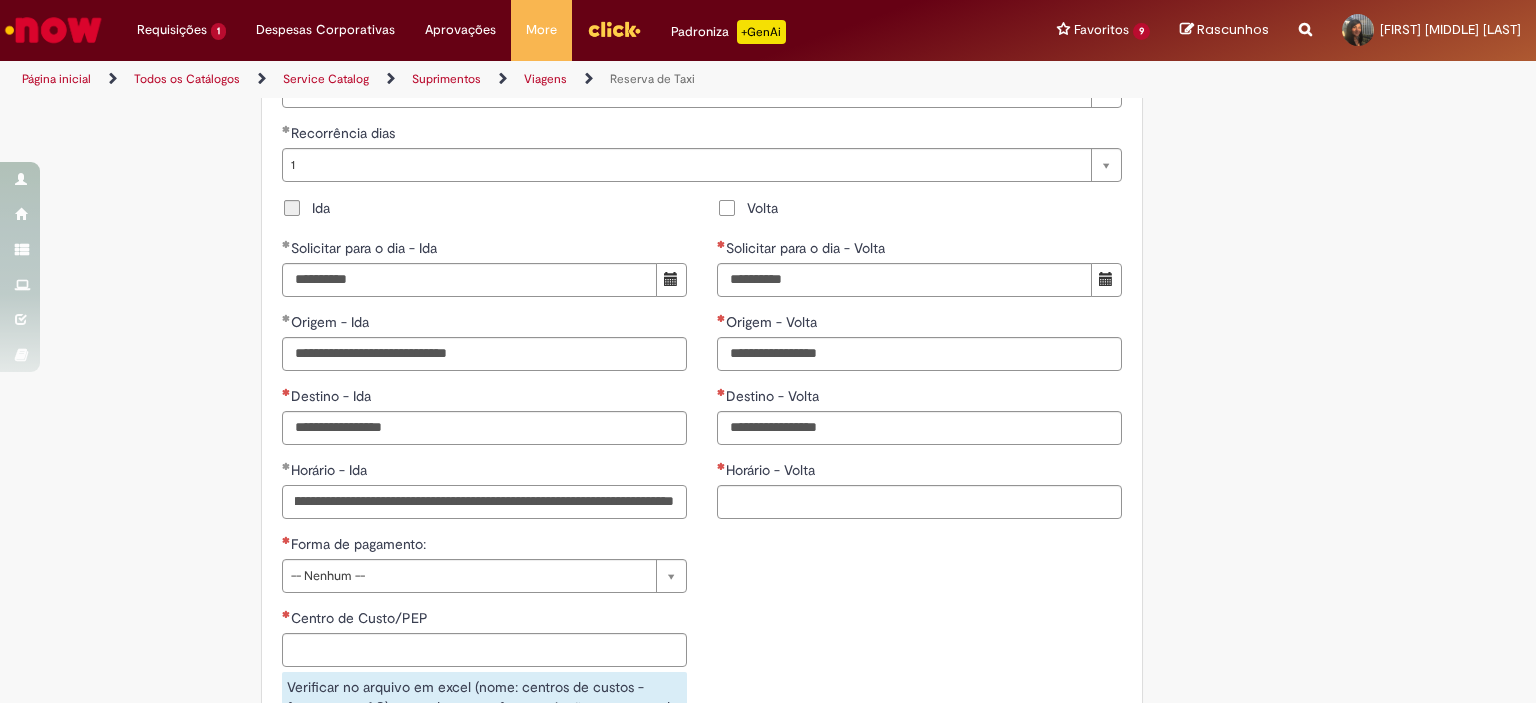 type 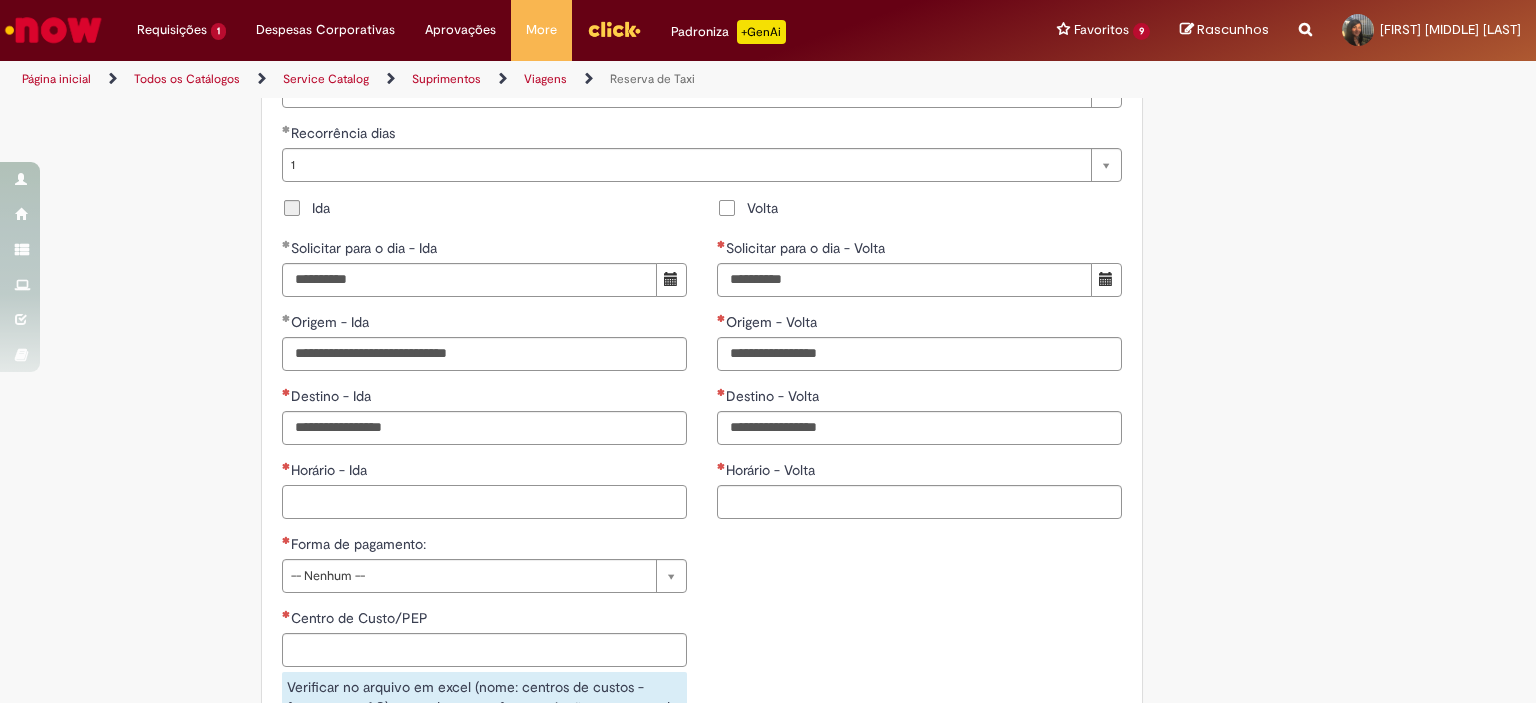 scroll, scrollTop: 0, scrollLeft: 0, axis: both 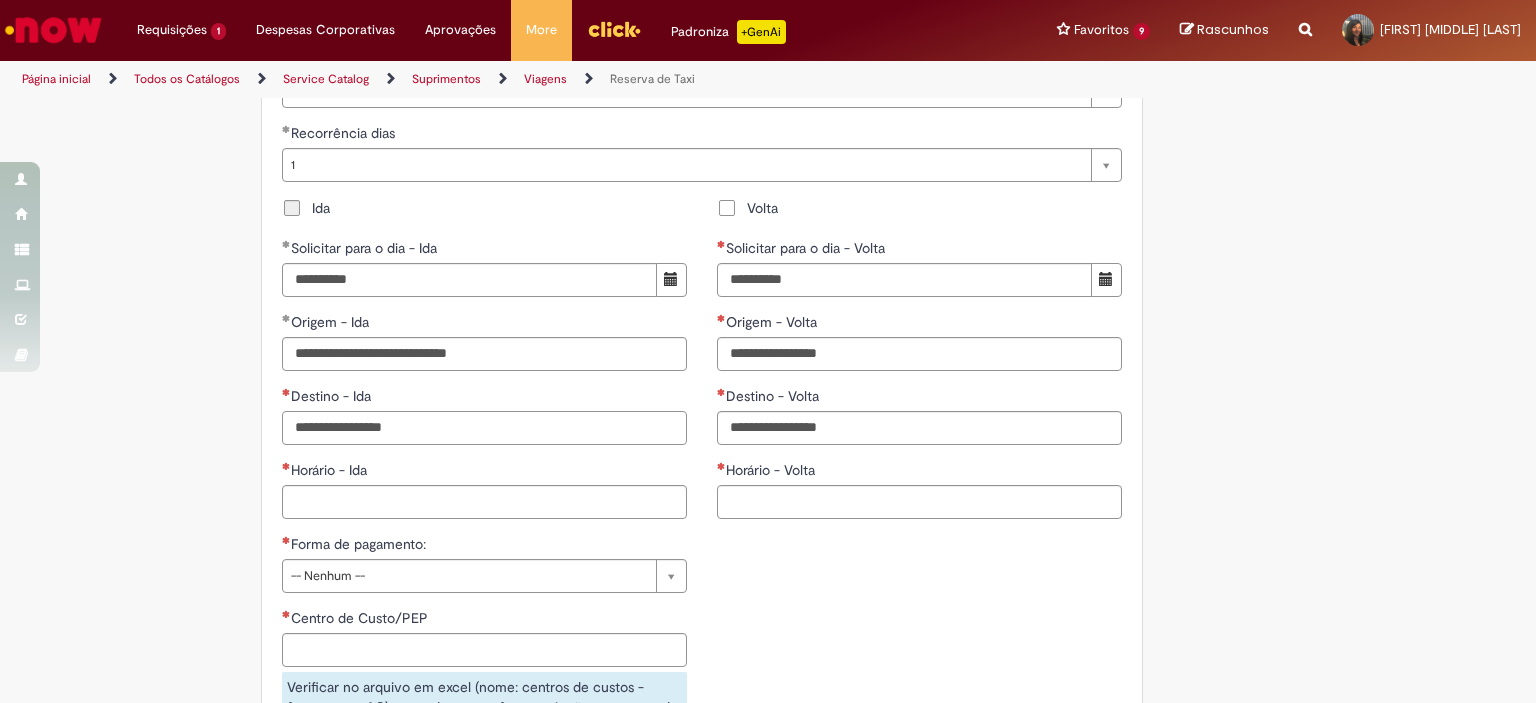 click on "Destino - Ida" at bounding box center [484, 428] 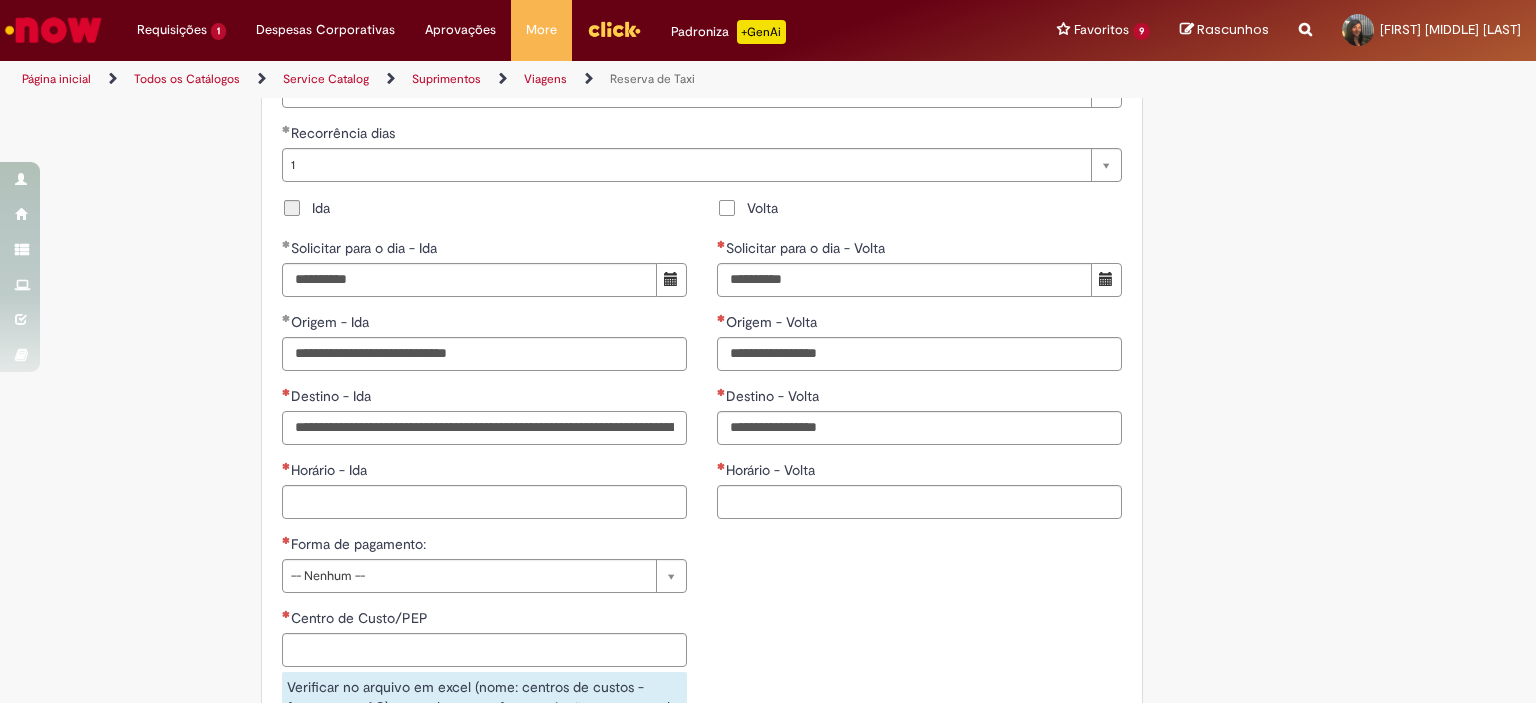 scroll, scrollTop: 0, scrollLeft: 163, axis: horizontal 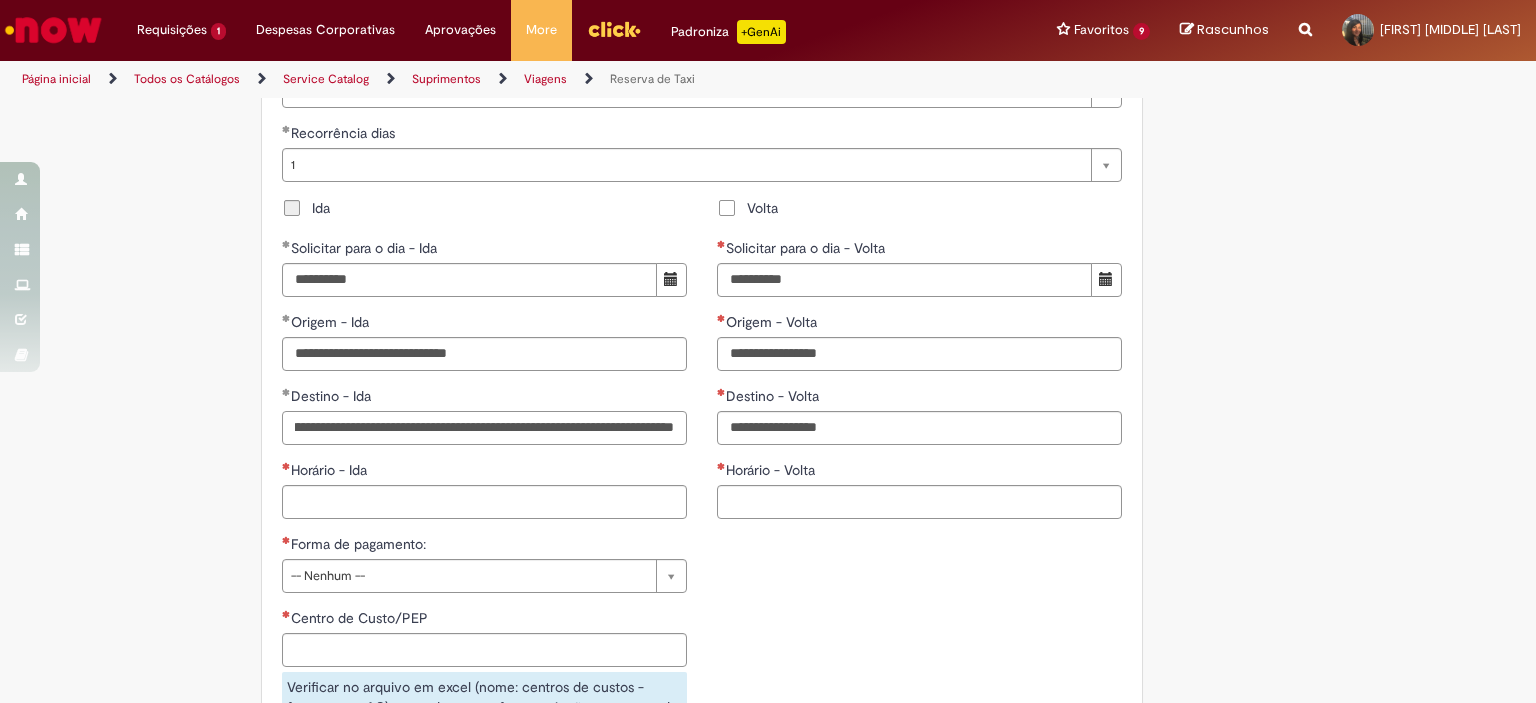 type on "**********" 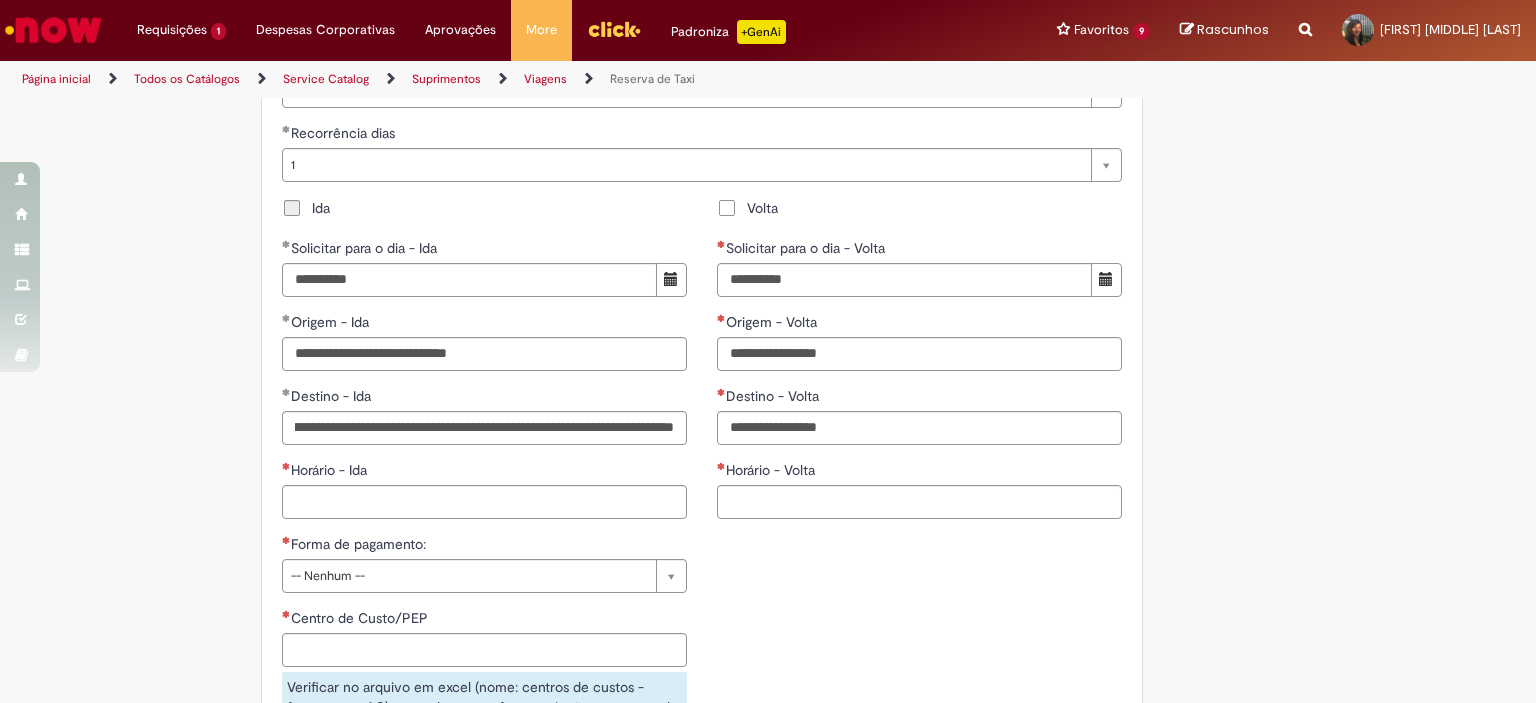 scroll, scrollTop: 0, scrollLeft: 0, axis: both 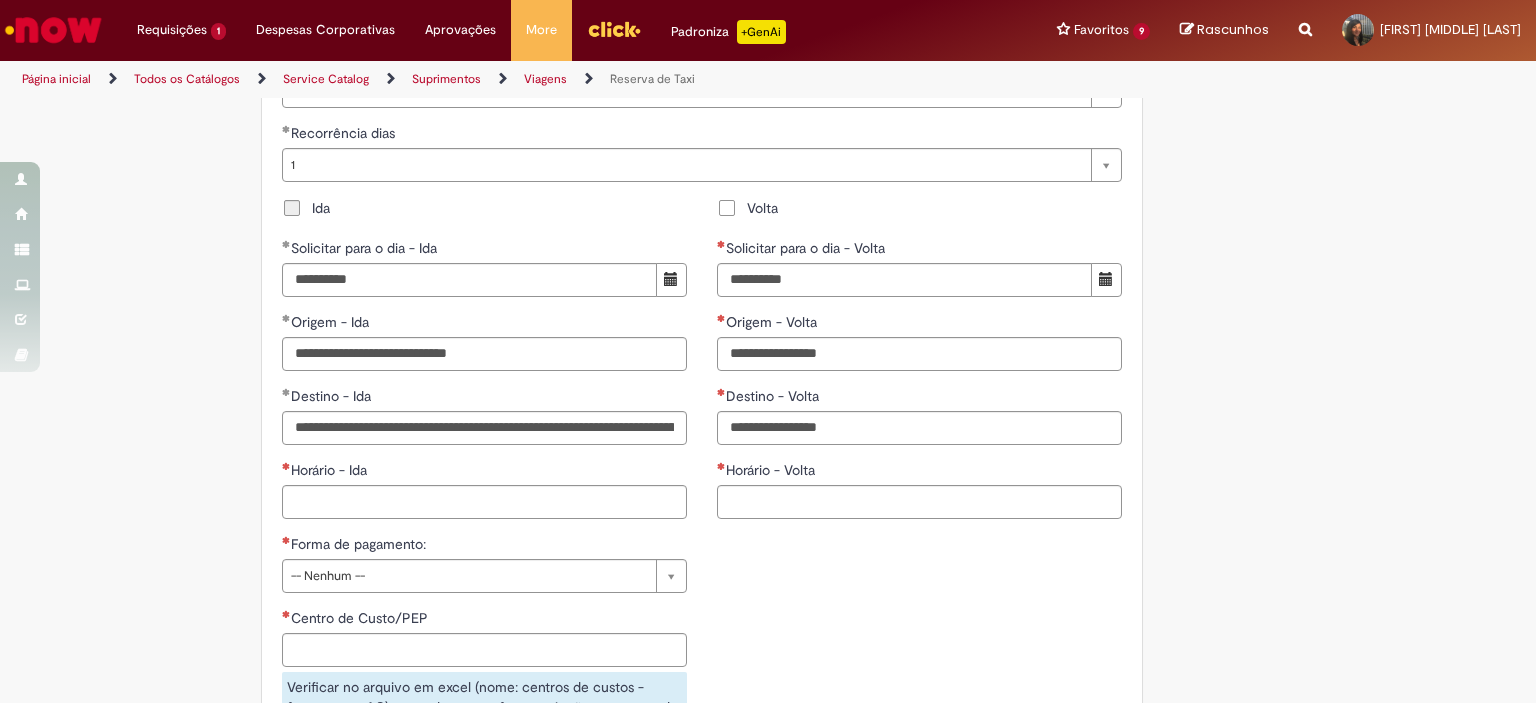 click on "Horário - Ida" at bounding box center (484, 472) 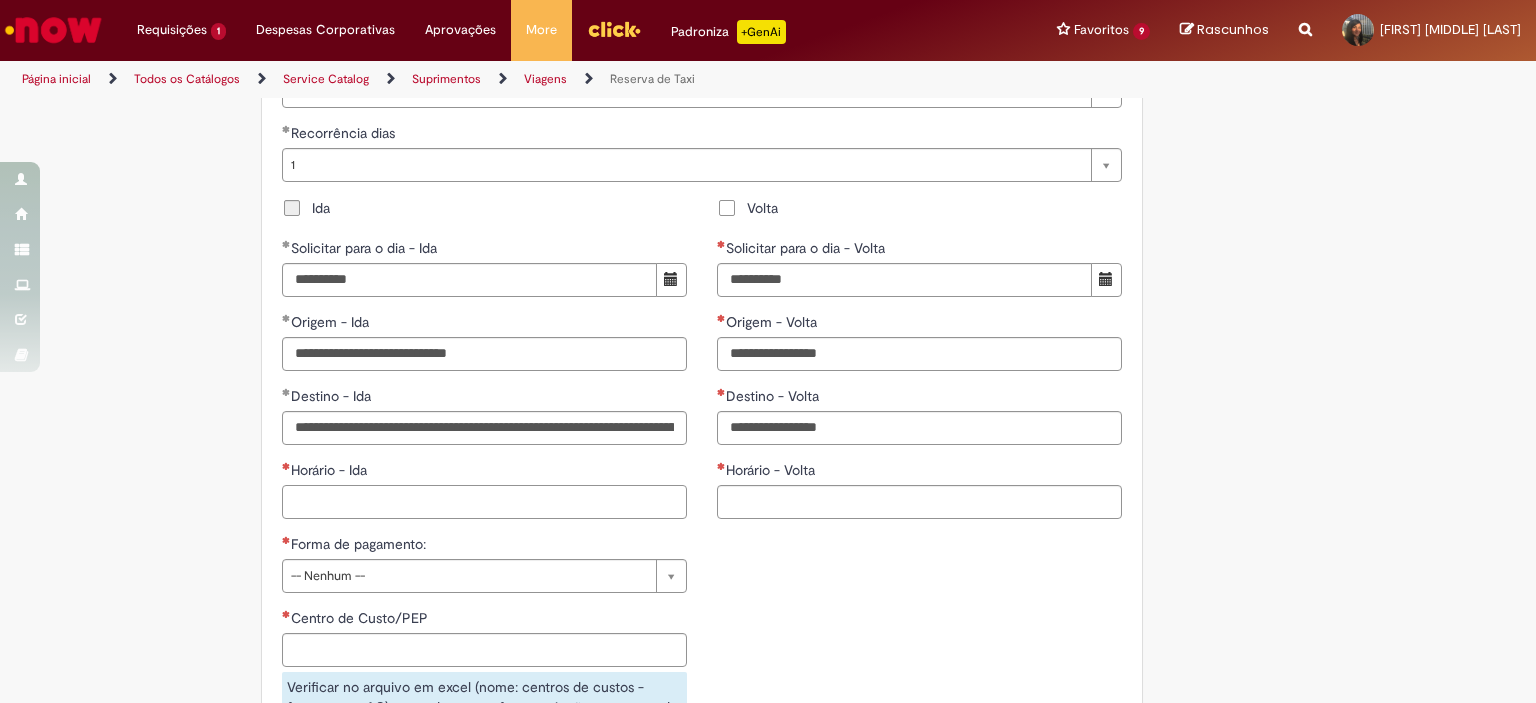 click on "Horário - Ida" at bounding box center [484, 502] 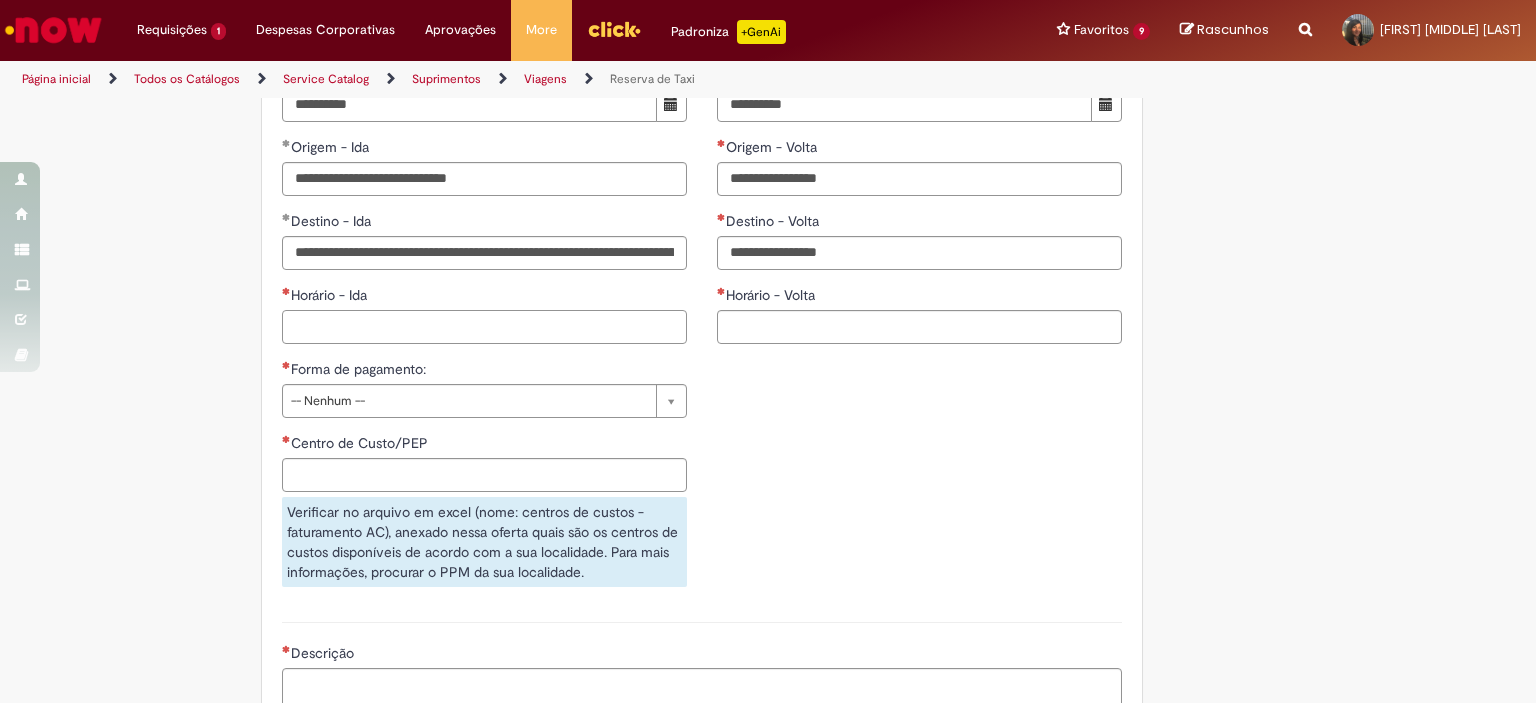 scroll, scrollTop: 1700, scrollLeft: 0, axis: vertical 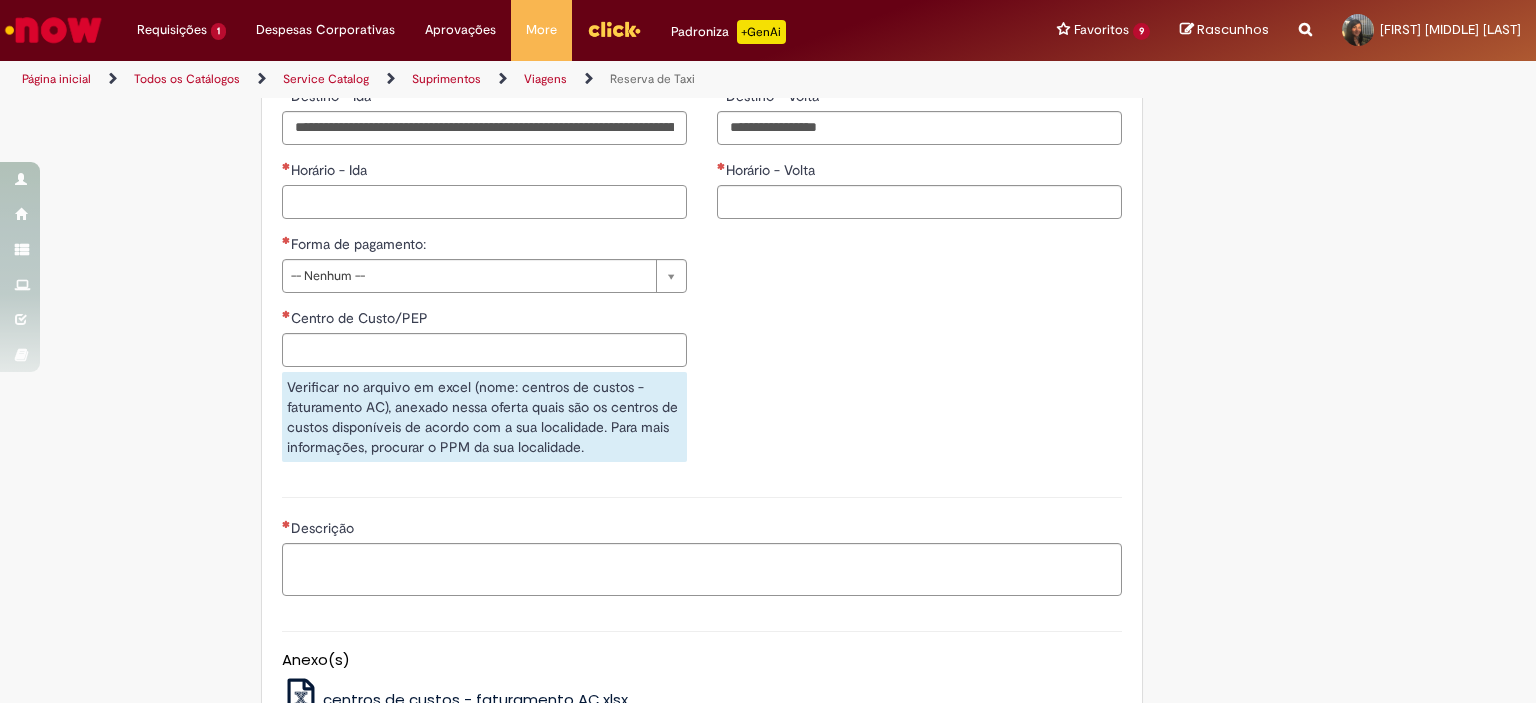 click on "Horário - Ida" at bounding box center (484, 202) 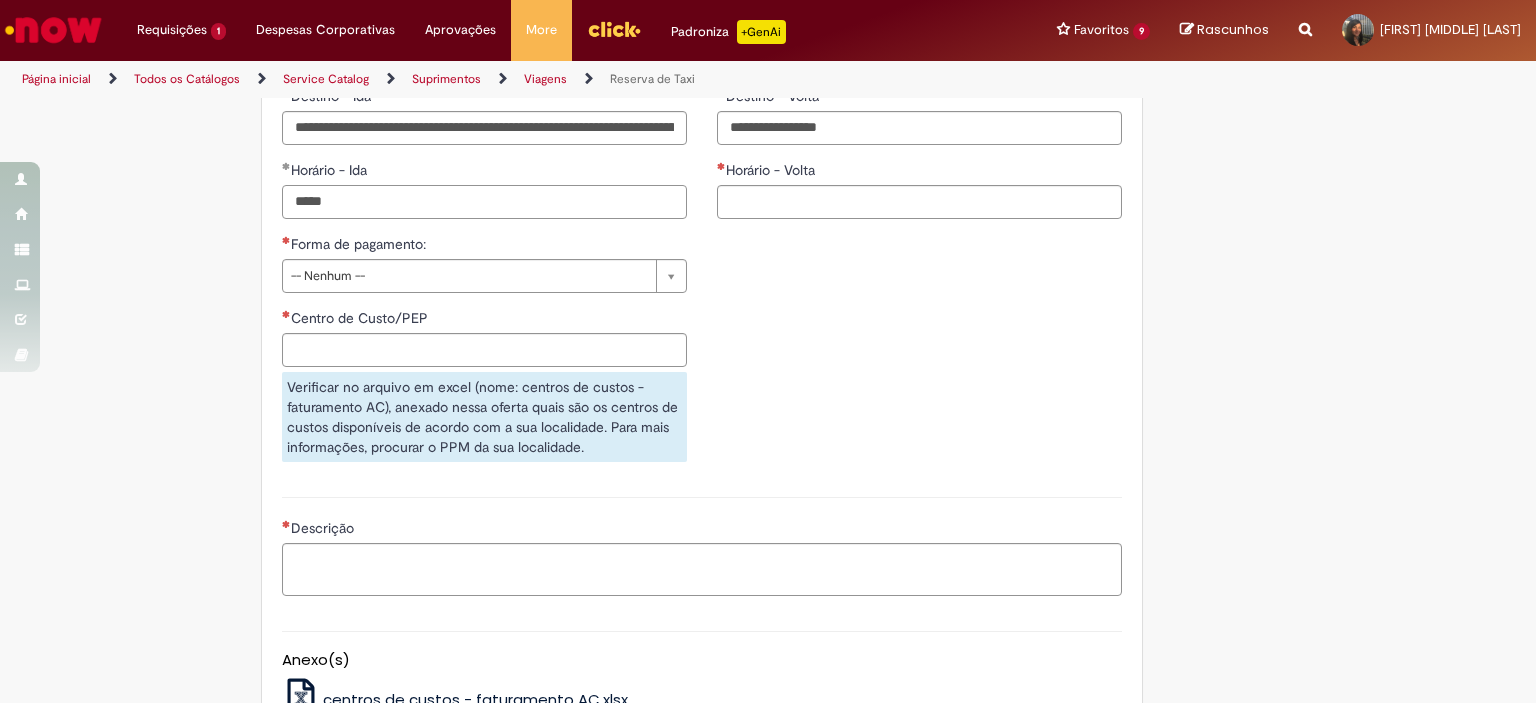 type on "*****" 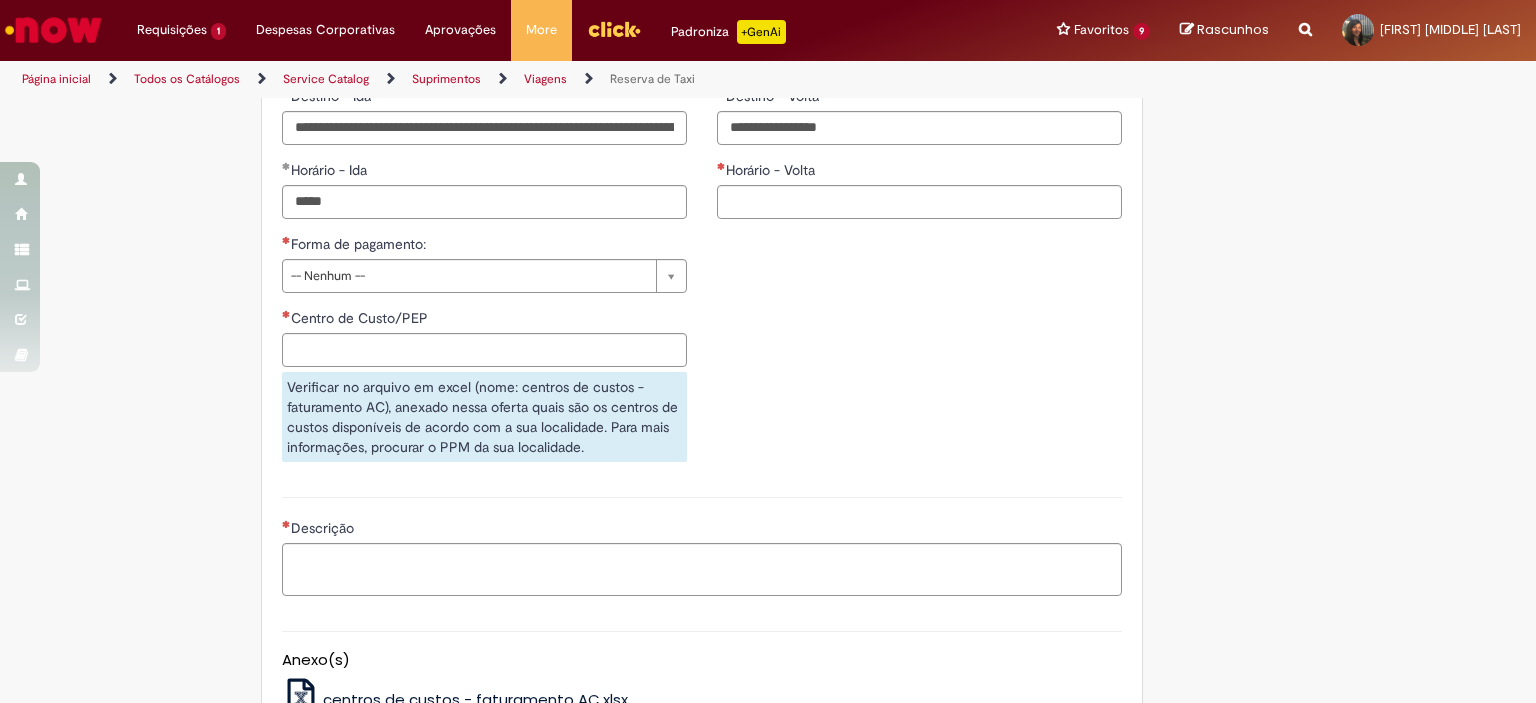 click on "Horário - Volta" at bounding box center (919, 172) 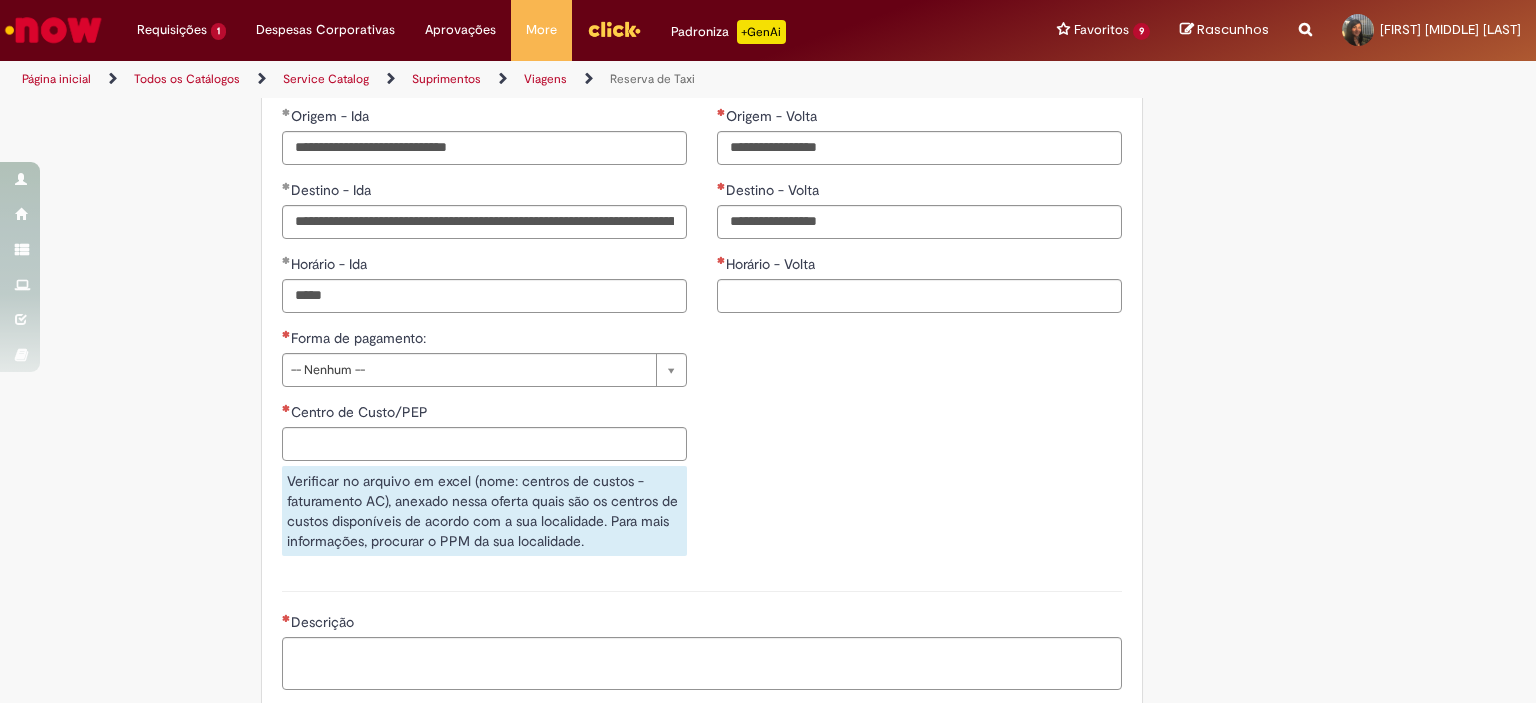 scroll, scrollTop: 1500, scrollLeft: 0, axis: vertical 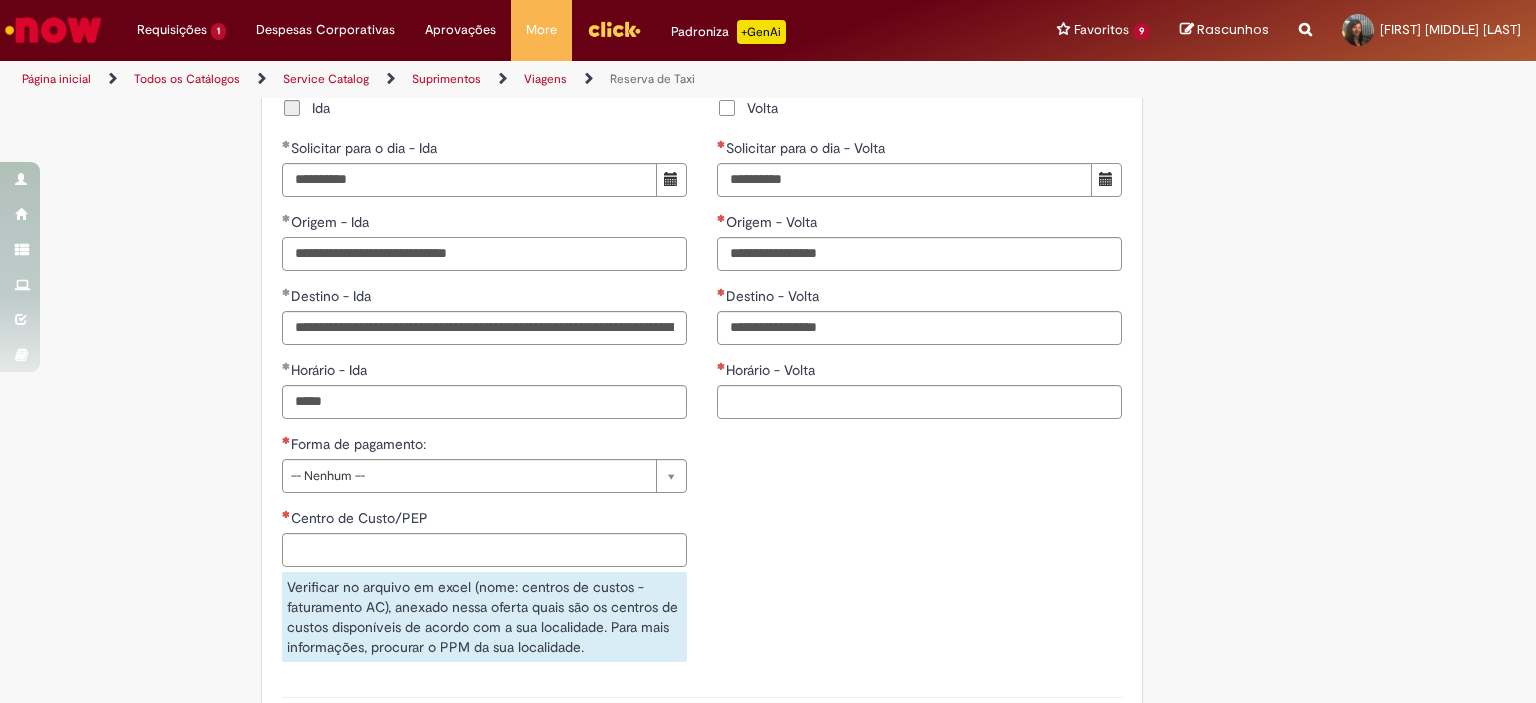 drag, startPoint x: 520, startPoint y: 259, endPoint x: 60, endPoint y: 255, distance: 460.0174 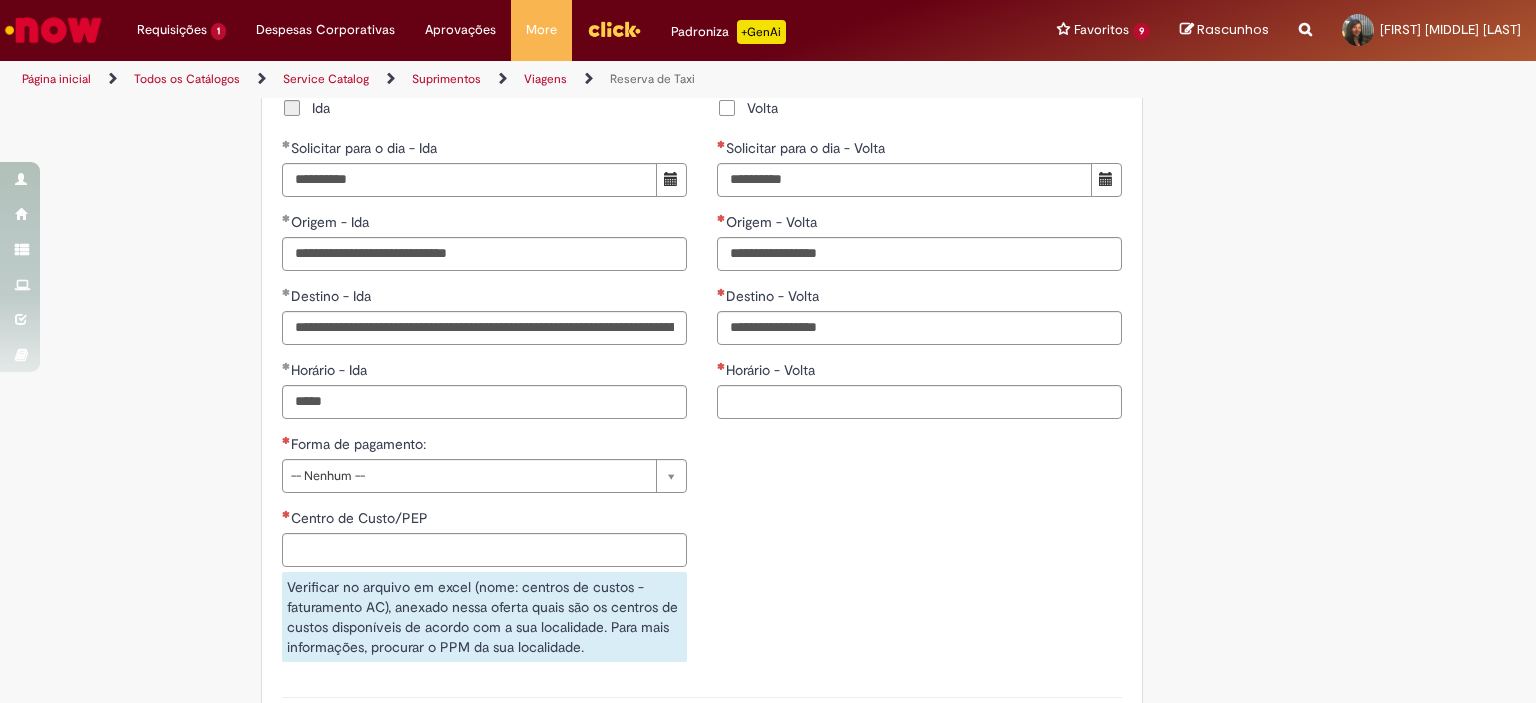 click on "Destino - Volta" at bounding box center [919, 298] 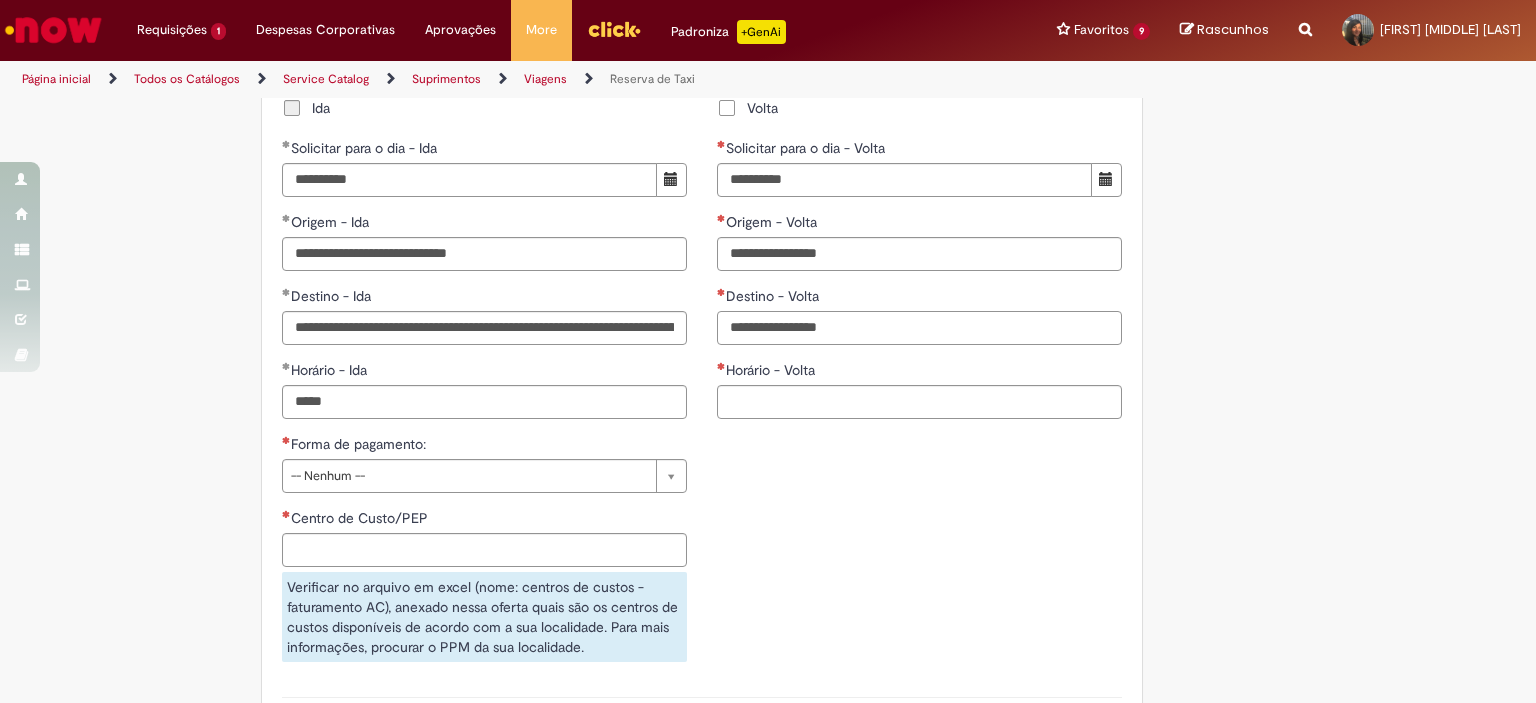 click on "Destino - Volta" at bounding box center (919, 328) 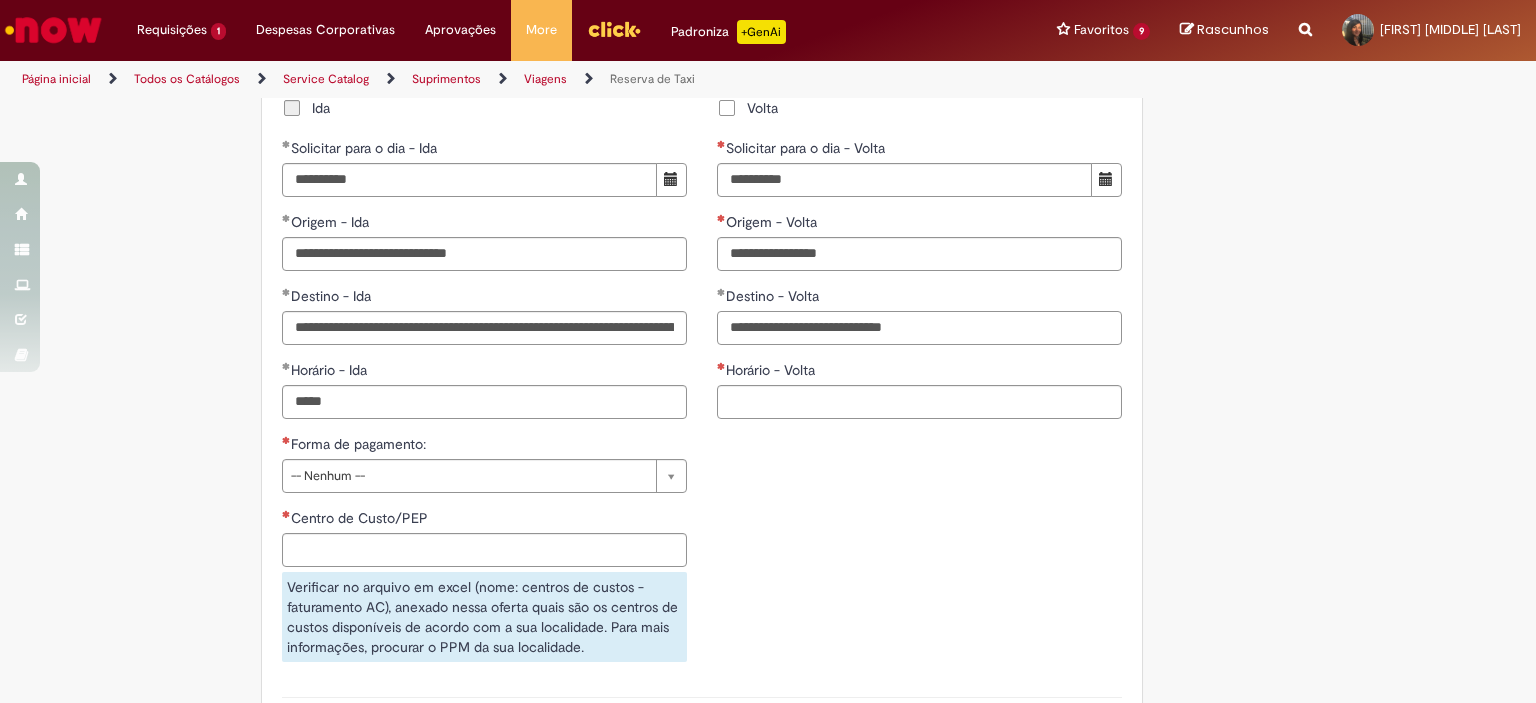 type on "**********" 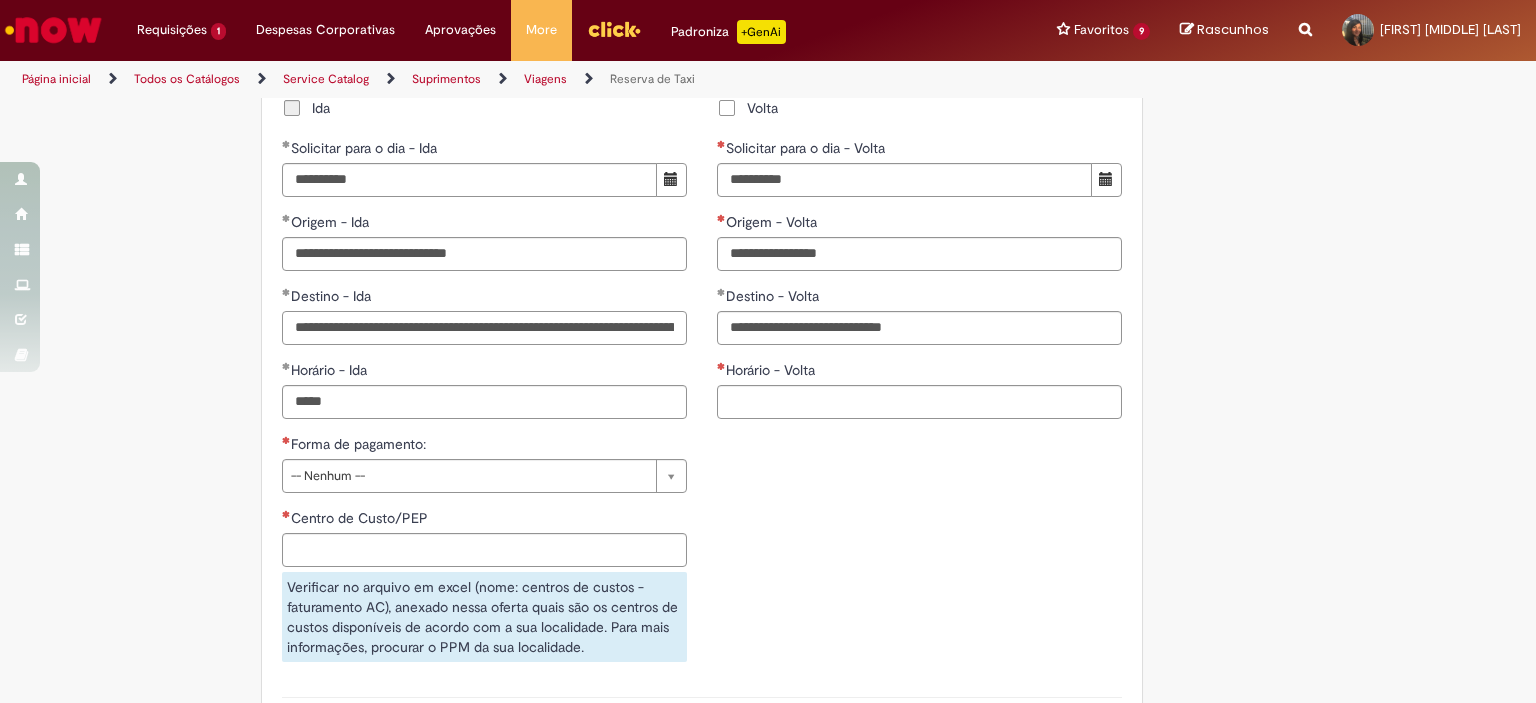 scroll, scrollTop: 0, scrollLeft: 163, axis: horizontal 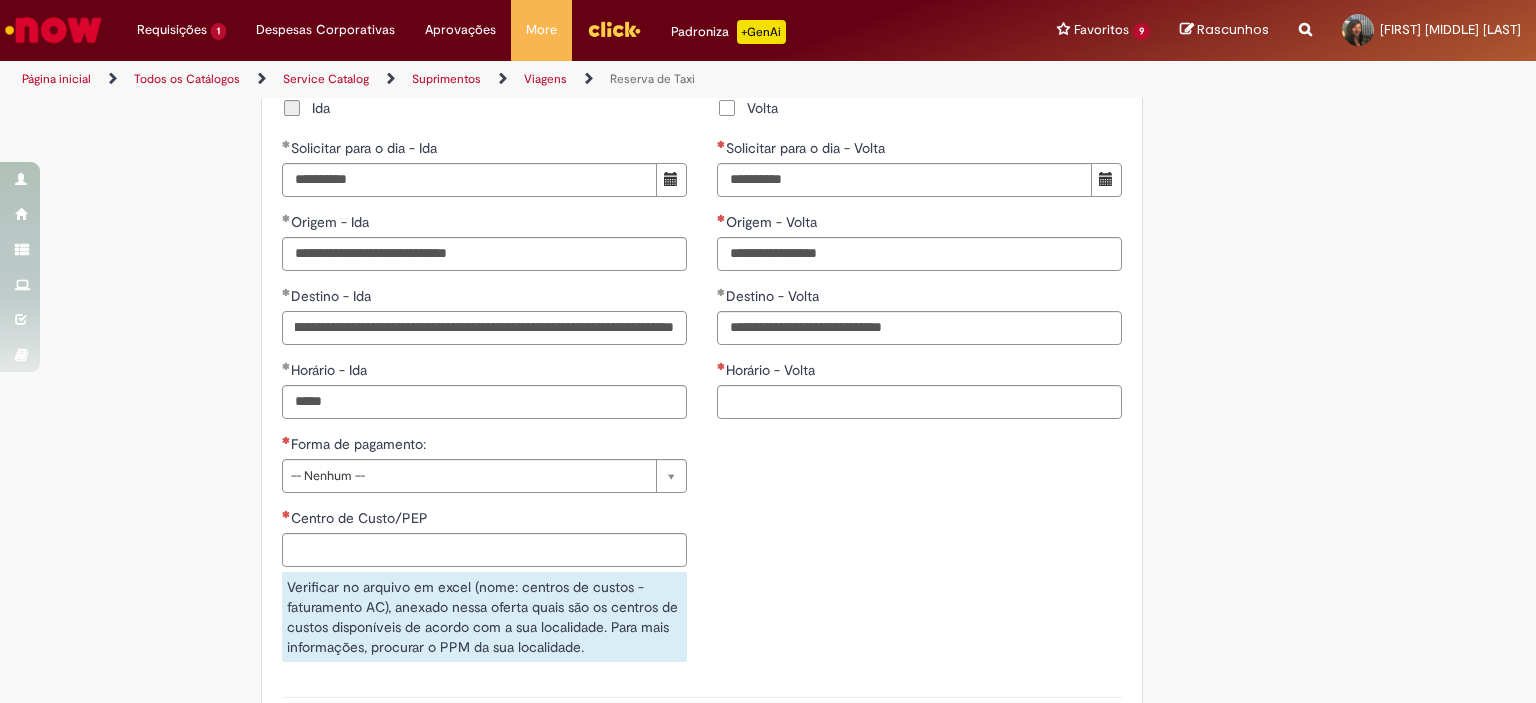 drag, startPoint x: 284, startPoint y: 330, endPoint x: 1280, endPoint y: 329, distance: 996.0005 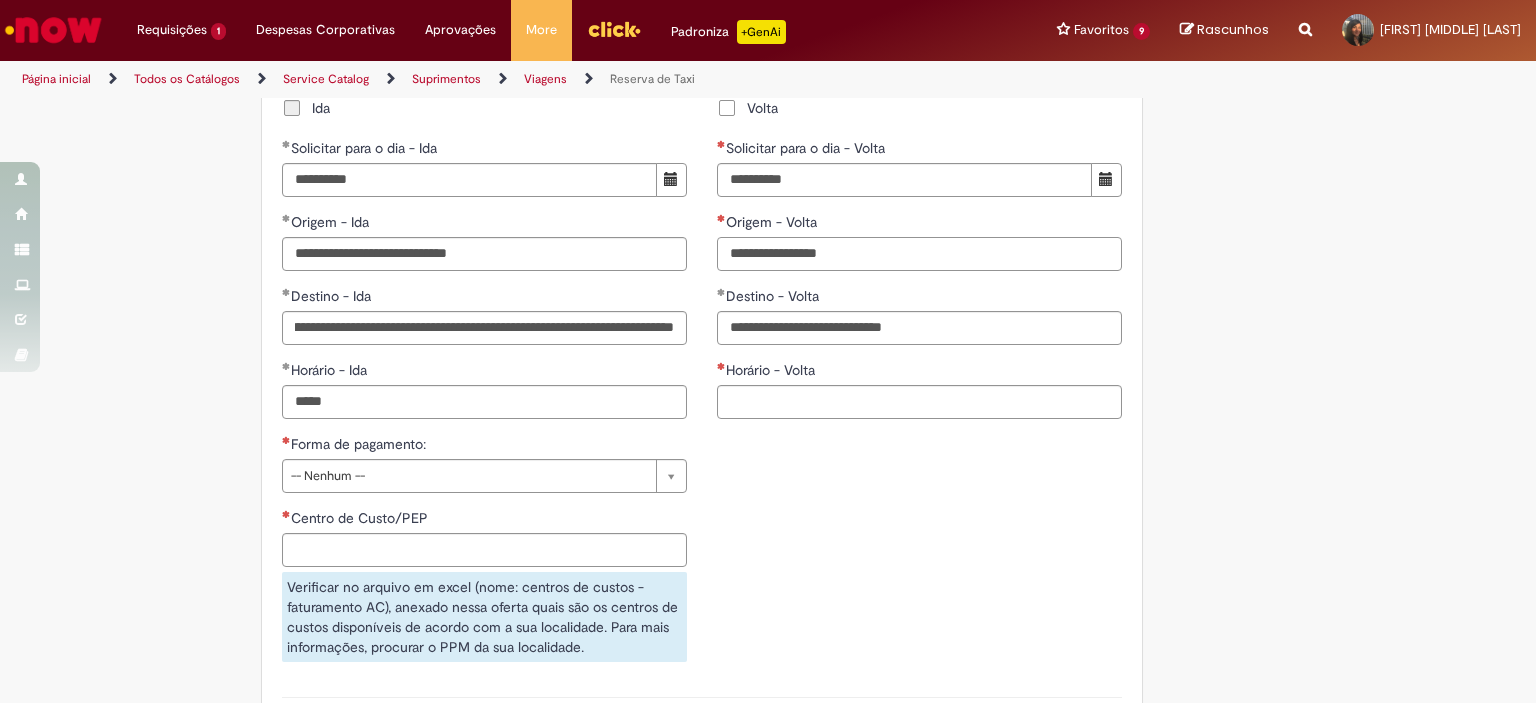 scroll, scrollTop: 0, scrollLeft: 0, axis: both 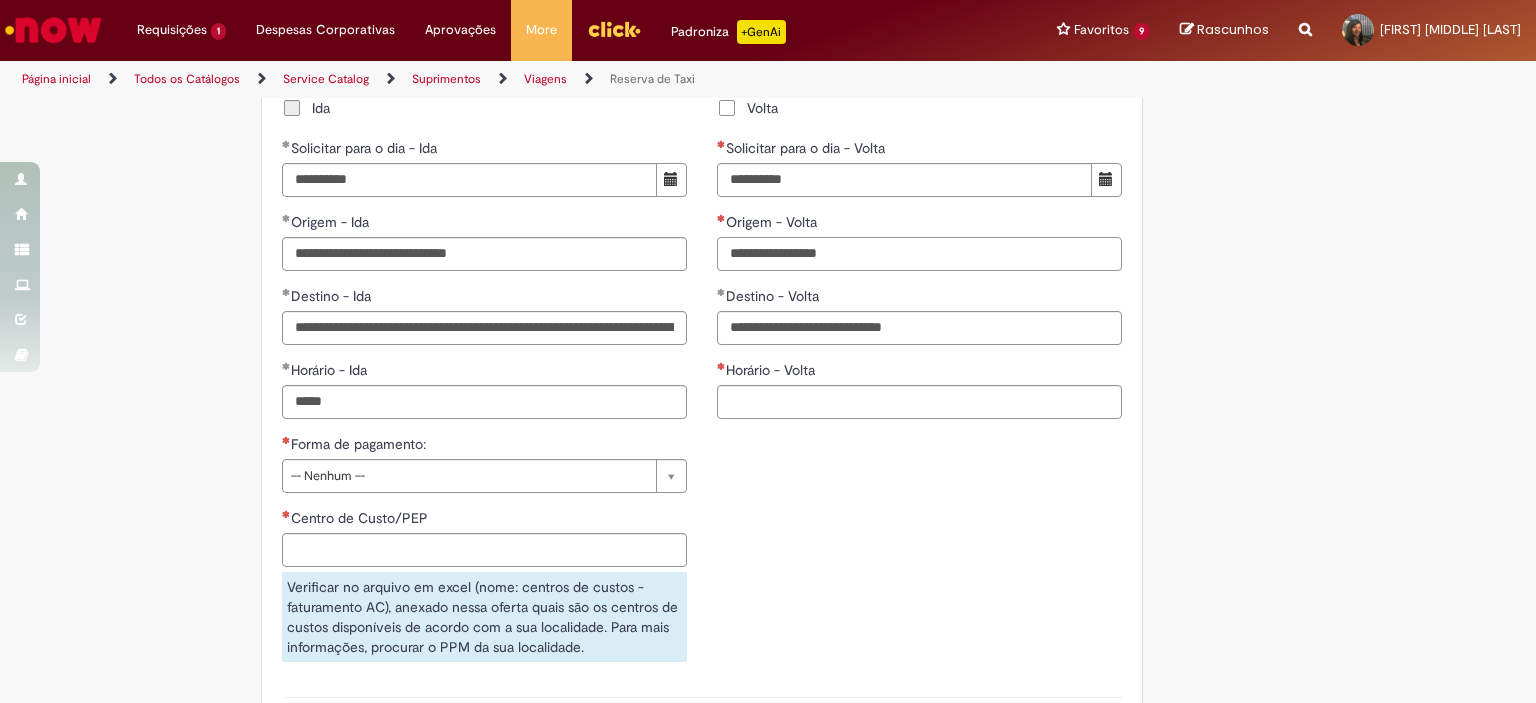 click on "Origem - Volta" at bounding box center (919, 254) 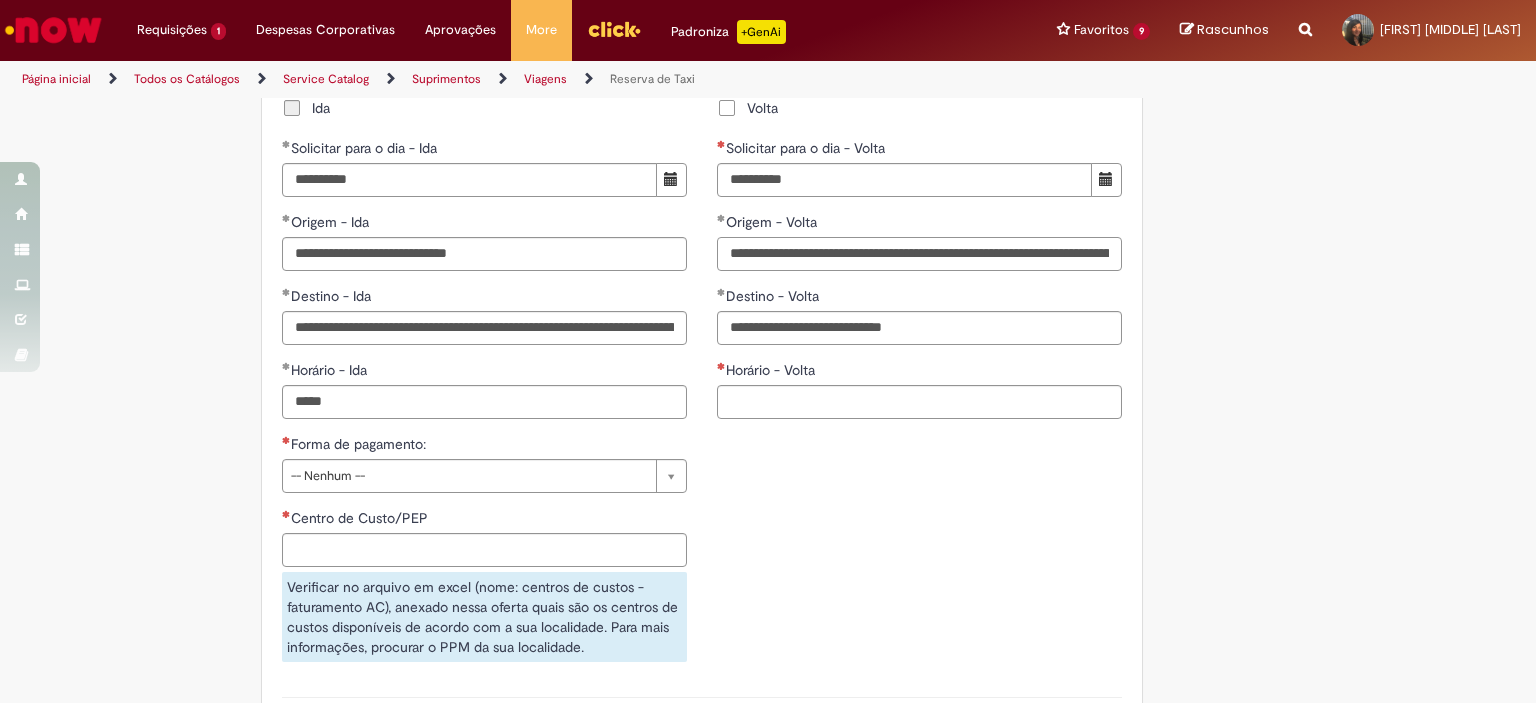 scroll, scrollTop: 0, scrollLeft: 163, axis: horizontal 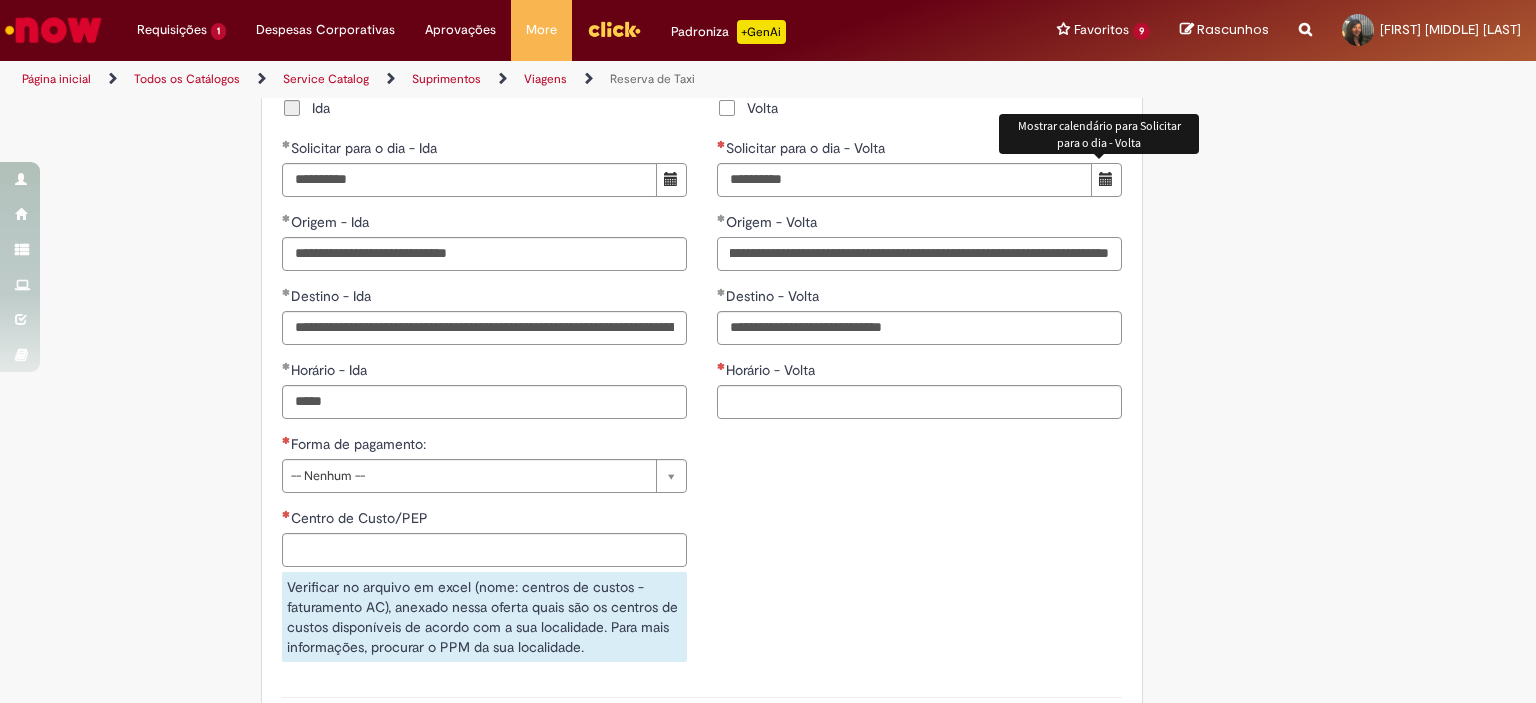 type on "**********" 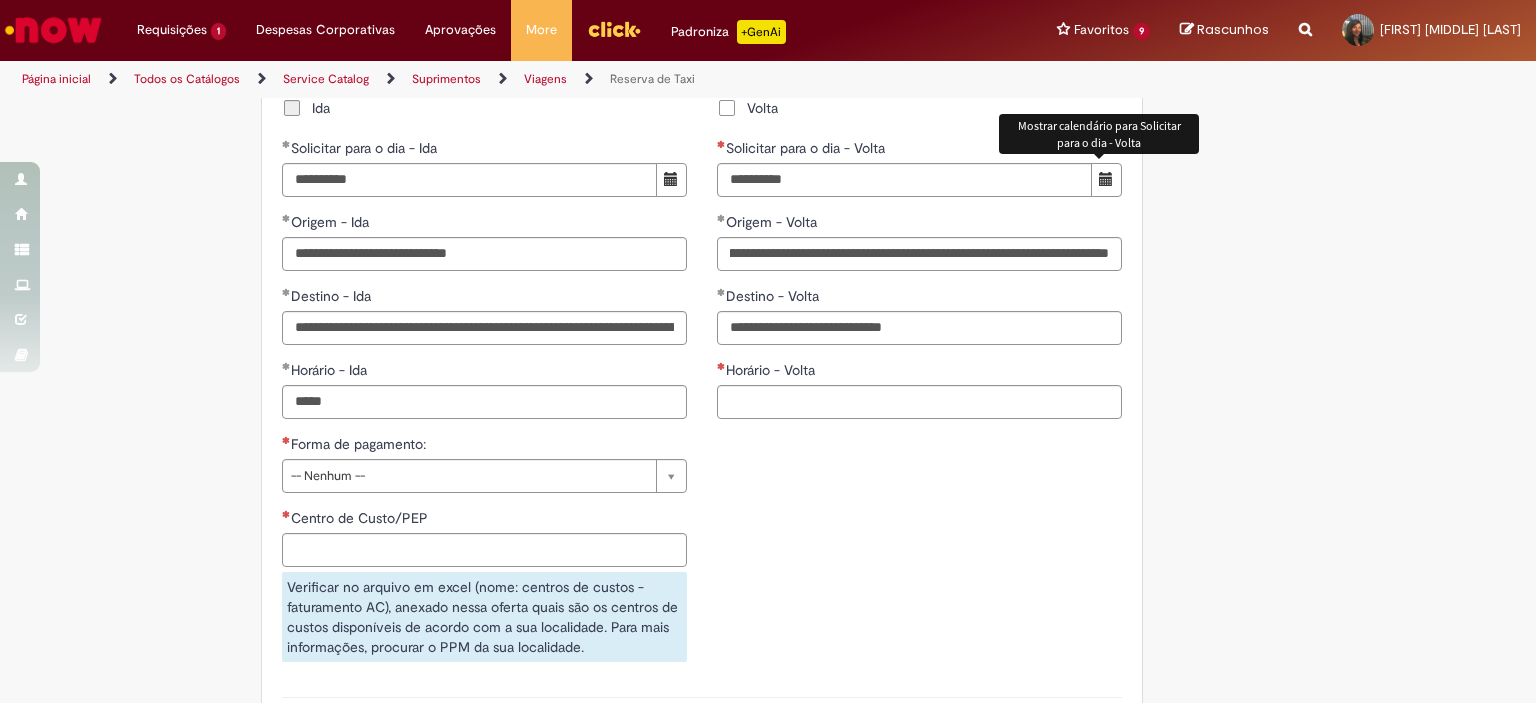 scroll, scrollTop: 0, scrollLeft: 0, axis: both 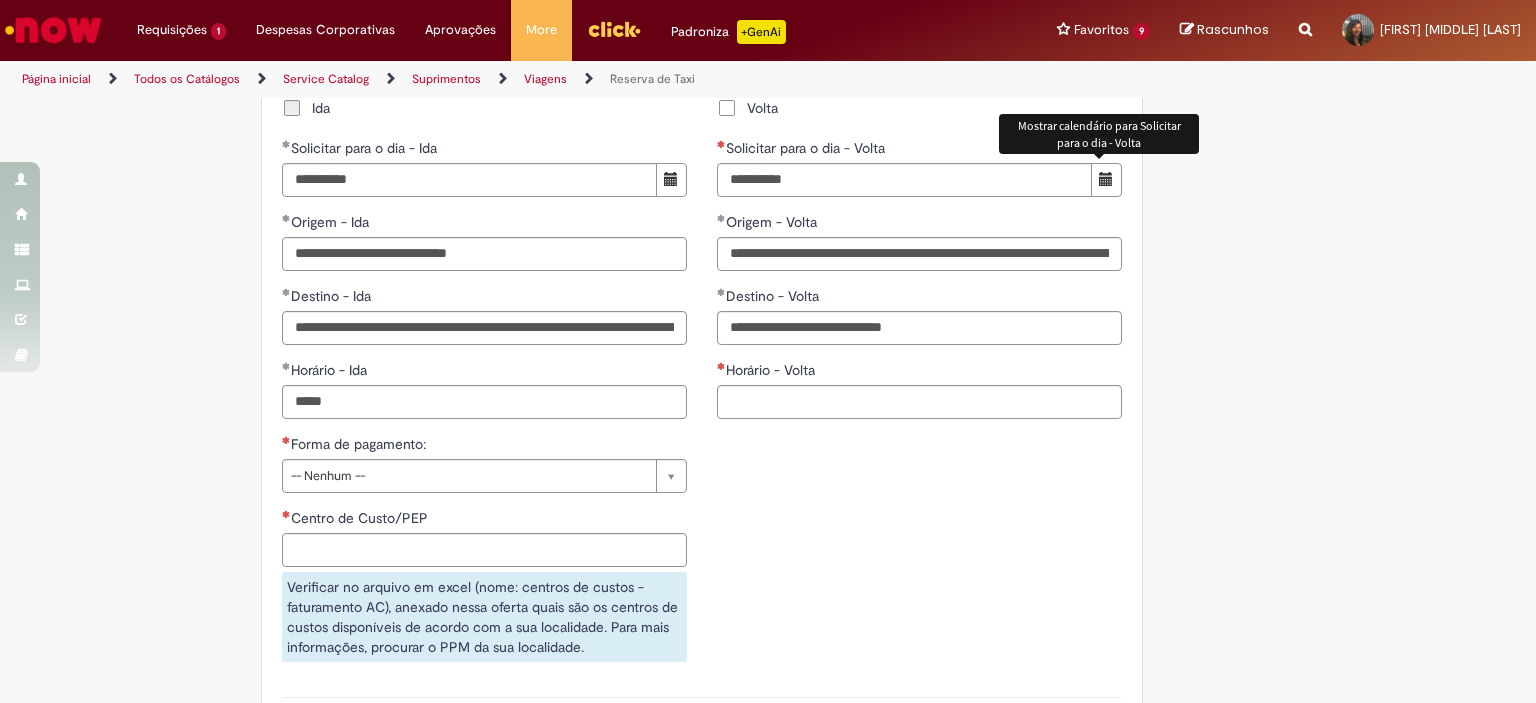 click at bounding box center (1106, 179) 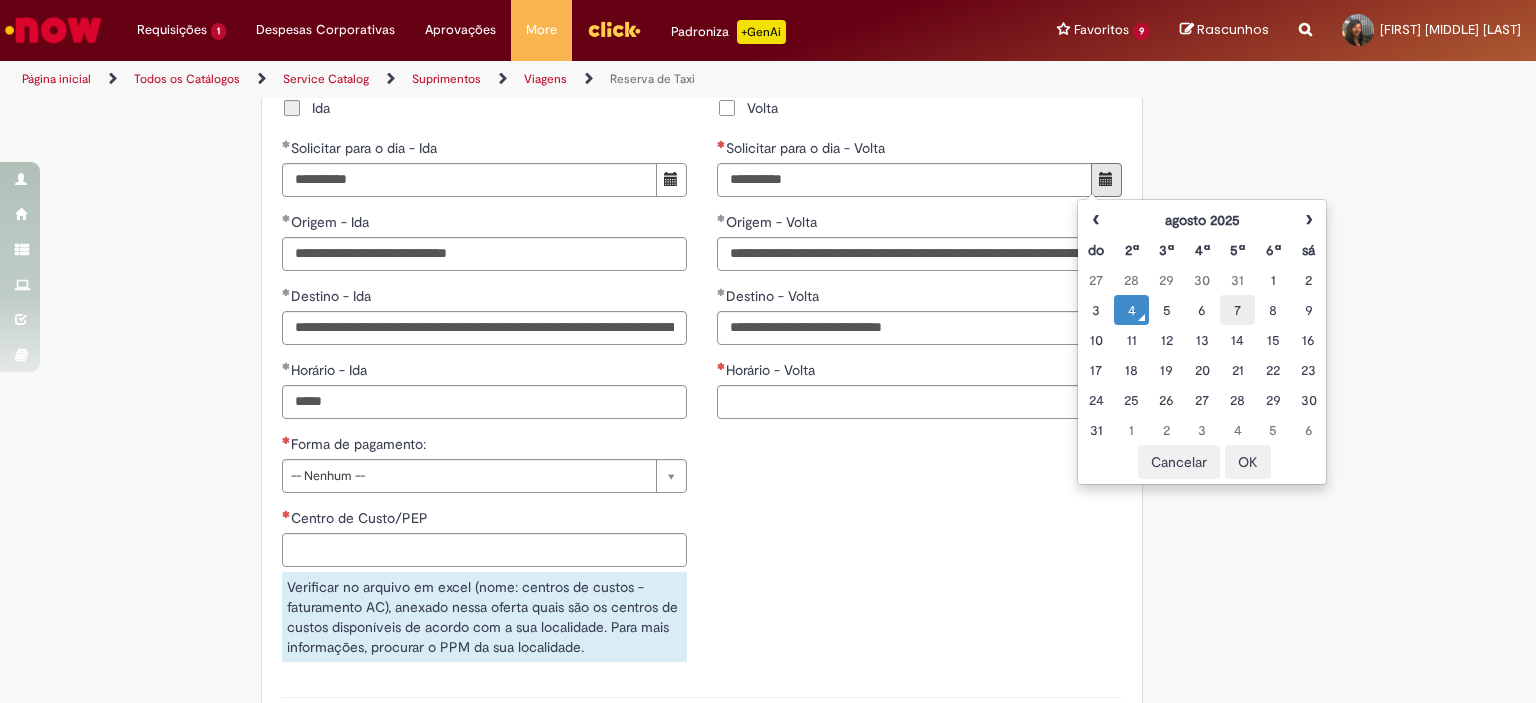 click on "7" at bounding box center (1237, 310) 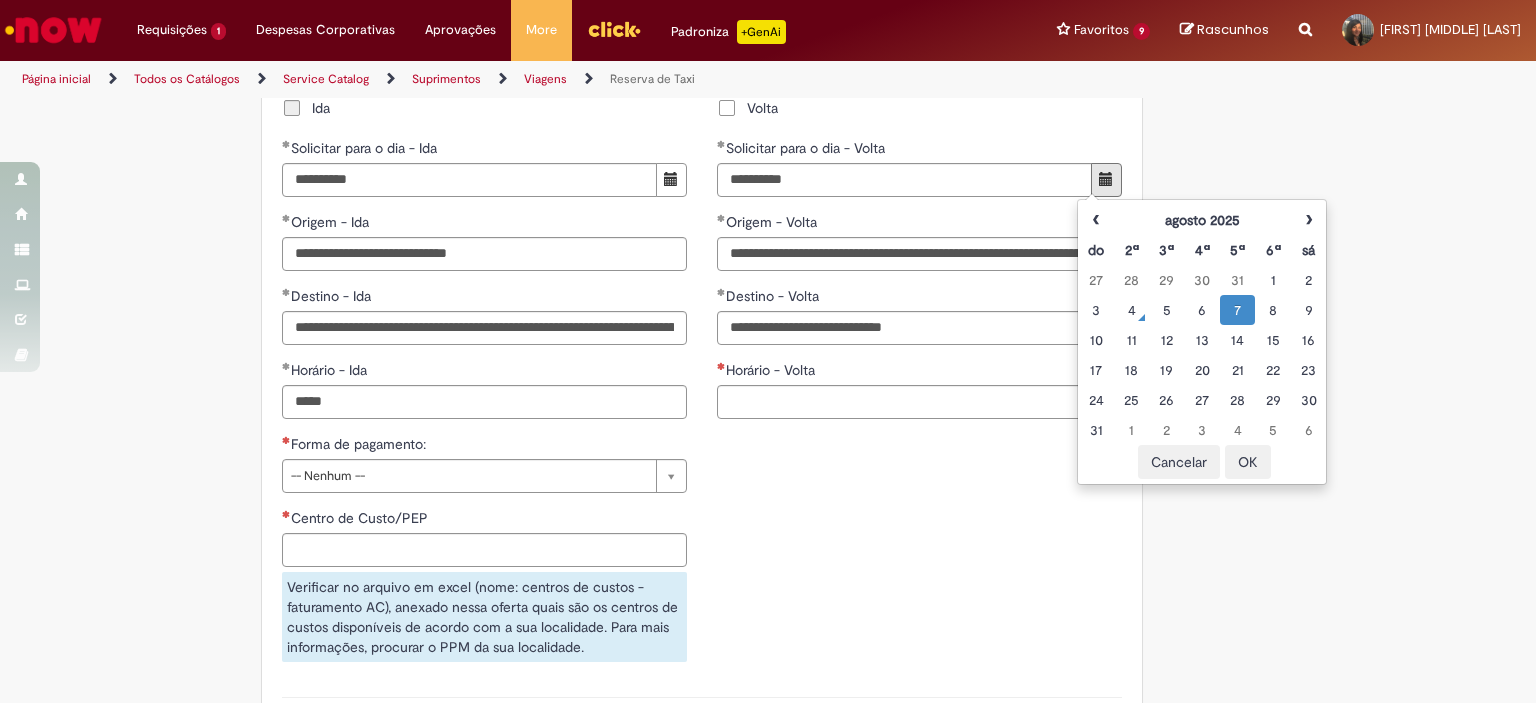 drag, startPoint x: 859, startPoint y: 379, endPoint x: 791, endPoint y: 416, distance: 77.41447 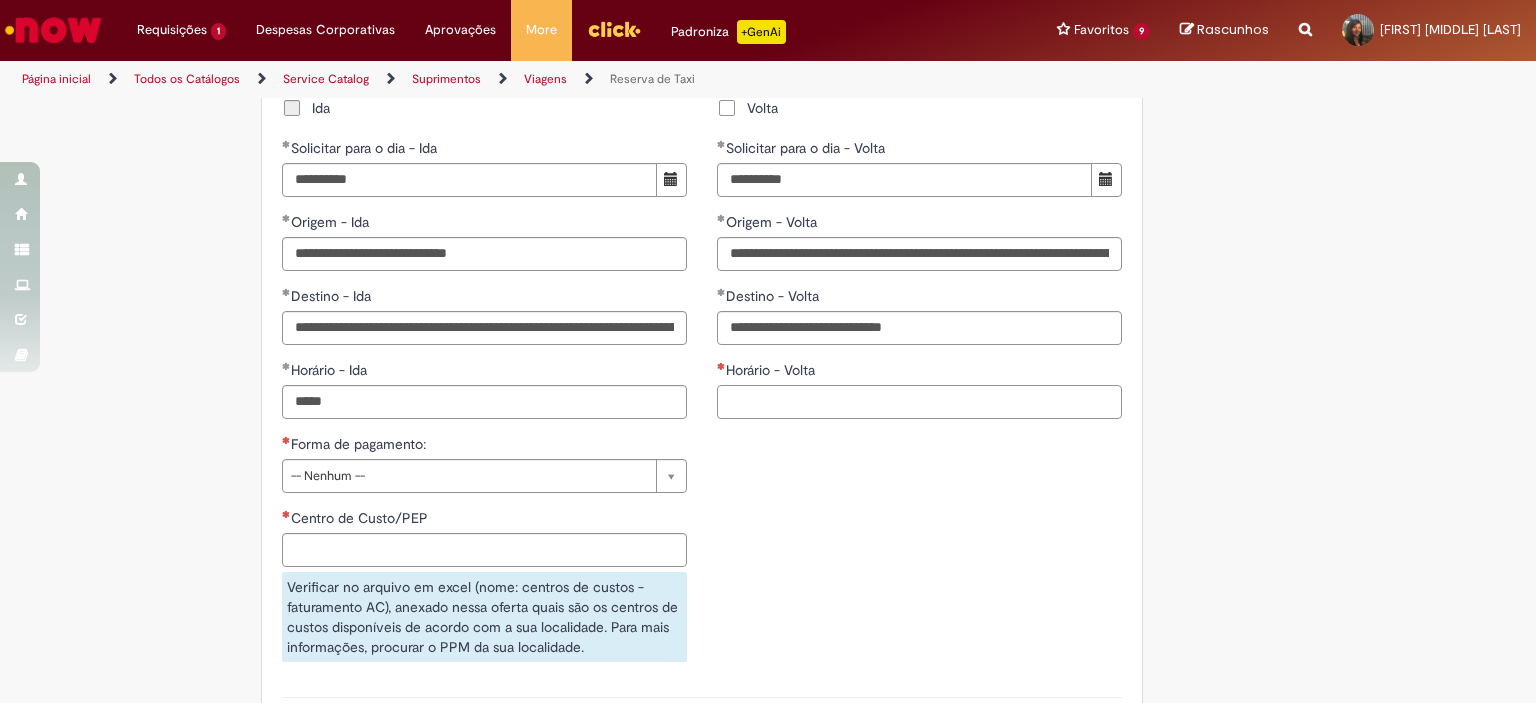 click on "Horário - Volta" at bounding box center (919, 402) 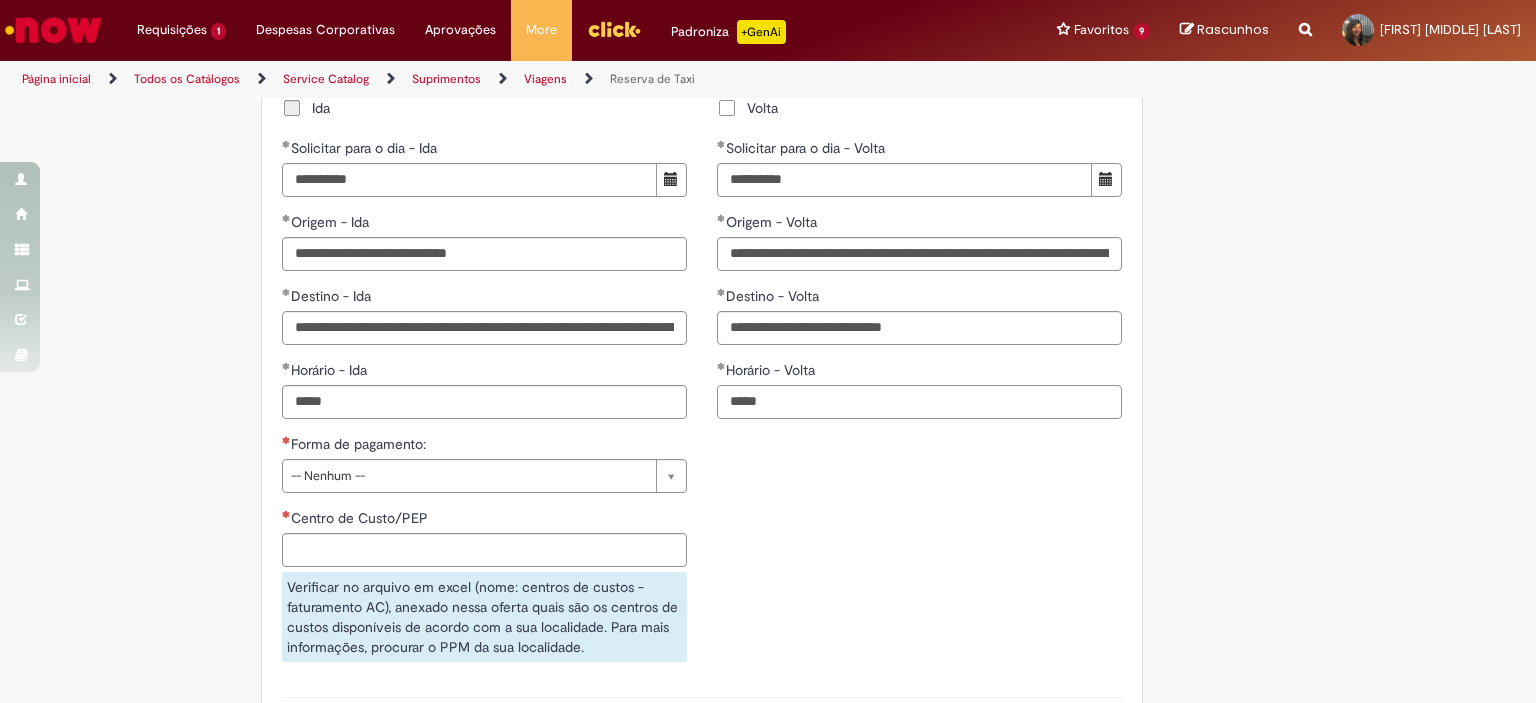 type on "*****" 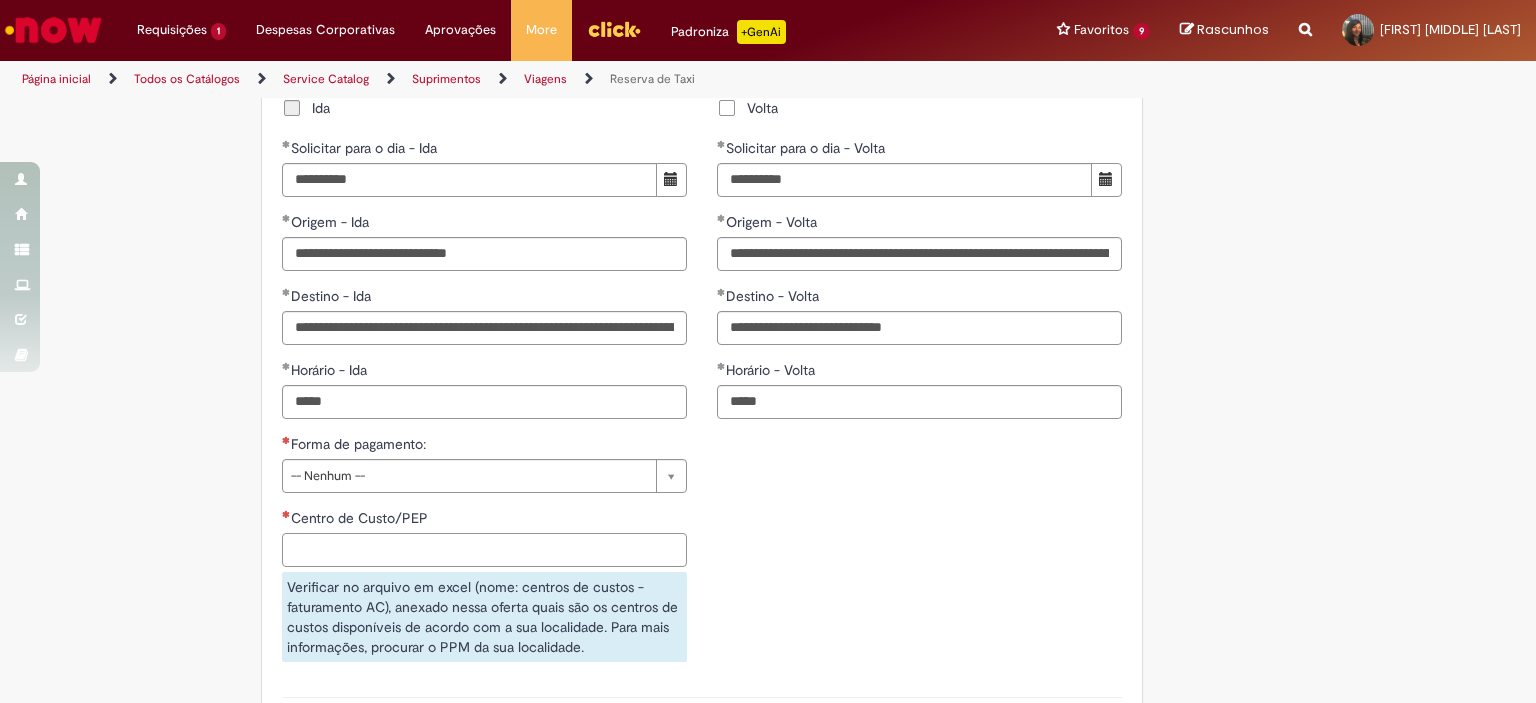click on "Centro de Custo/PEP" at bounding box center [484, 550] 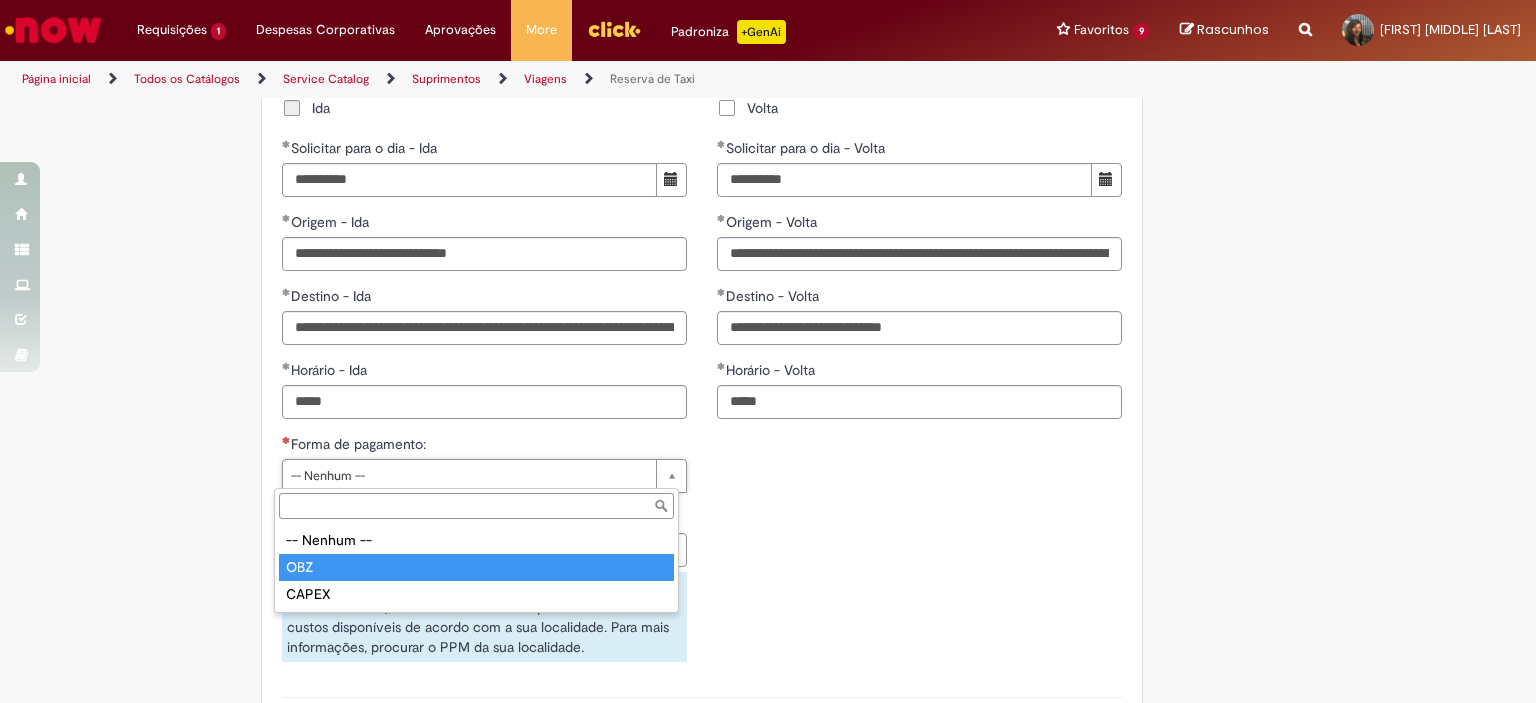 type on "***" 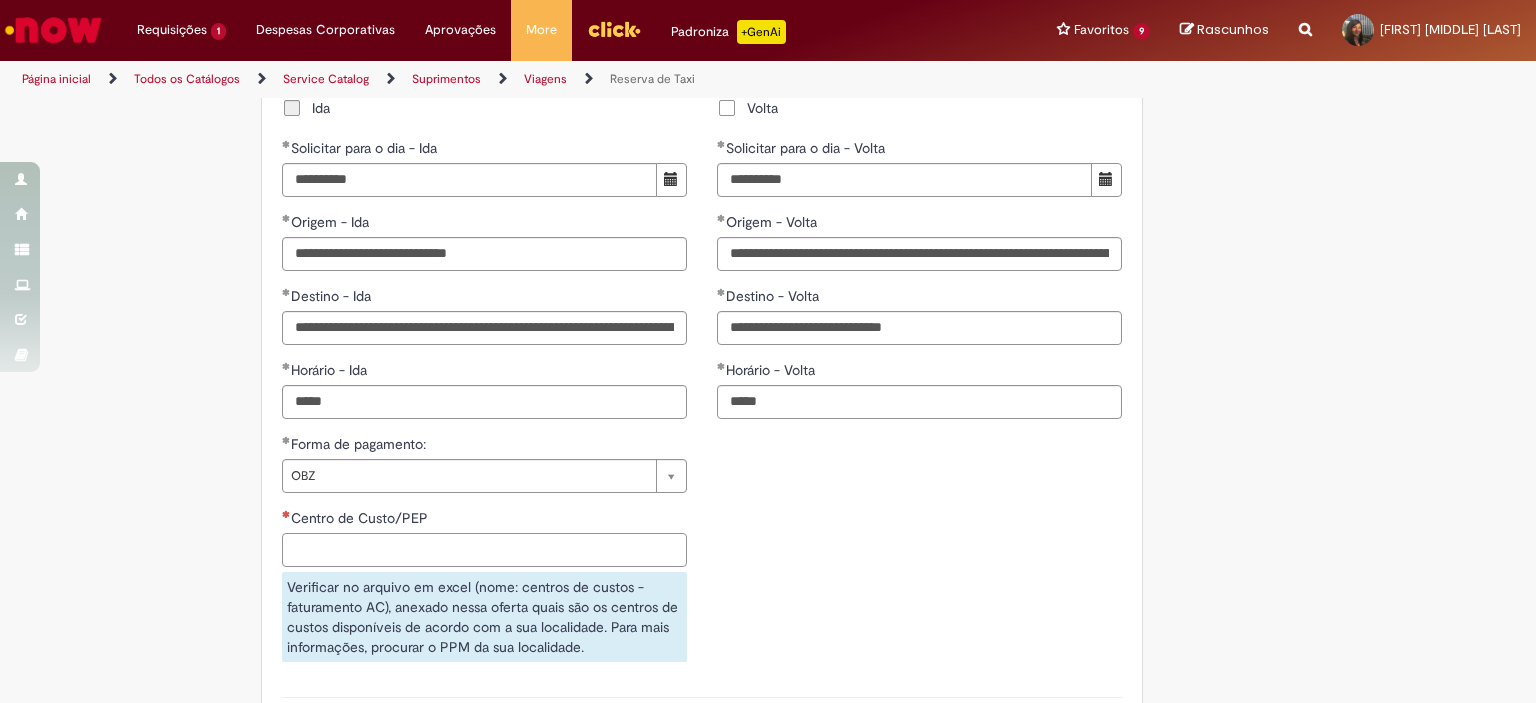 drag, startPoint x: 307, startPoint y: 549, endPoint x: 250, endPoint y: 540, distance: 57.706154 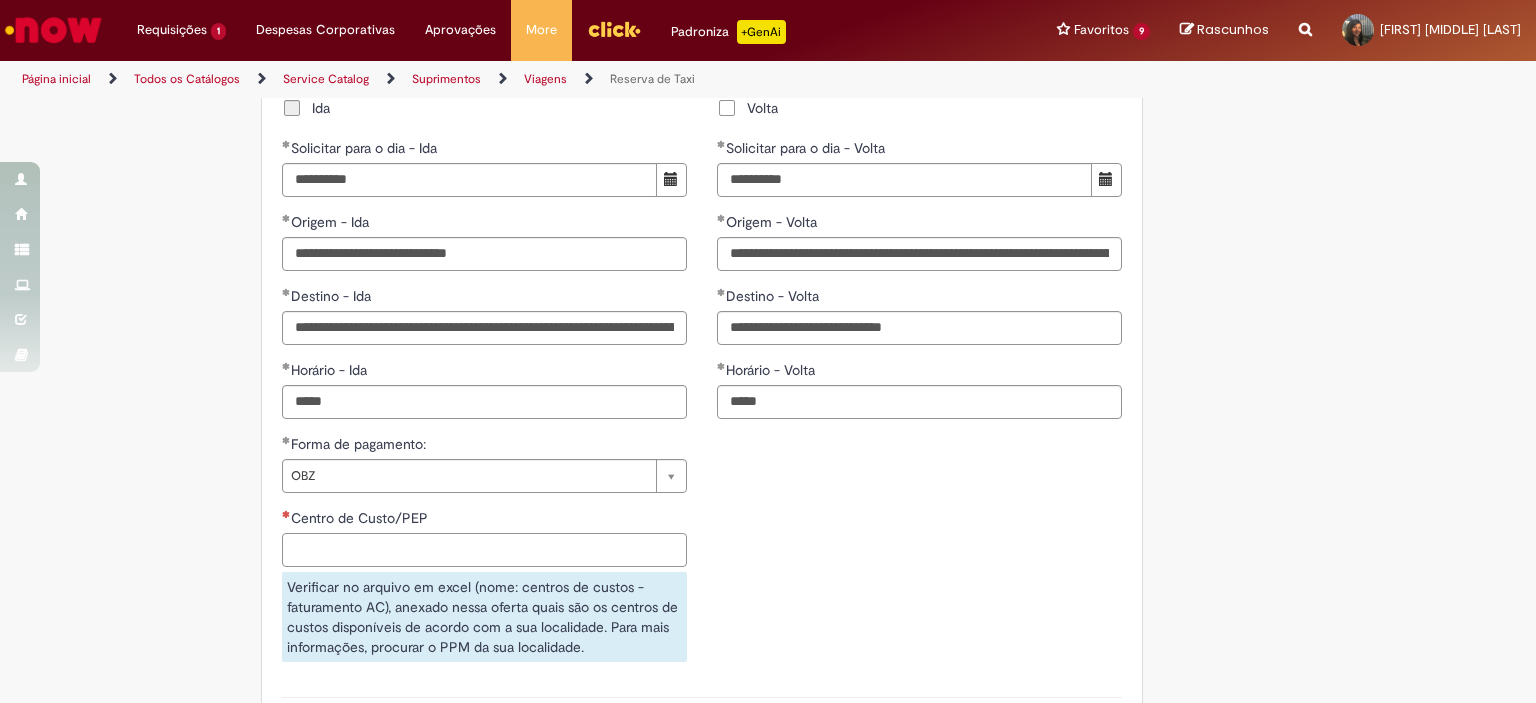 click on "Centro de Custo/PEP" at bounding box center (484, 550) 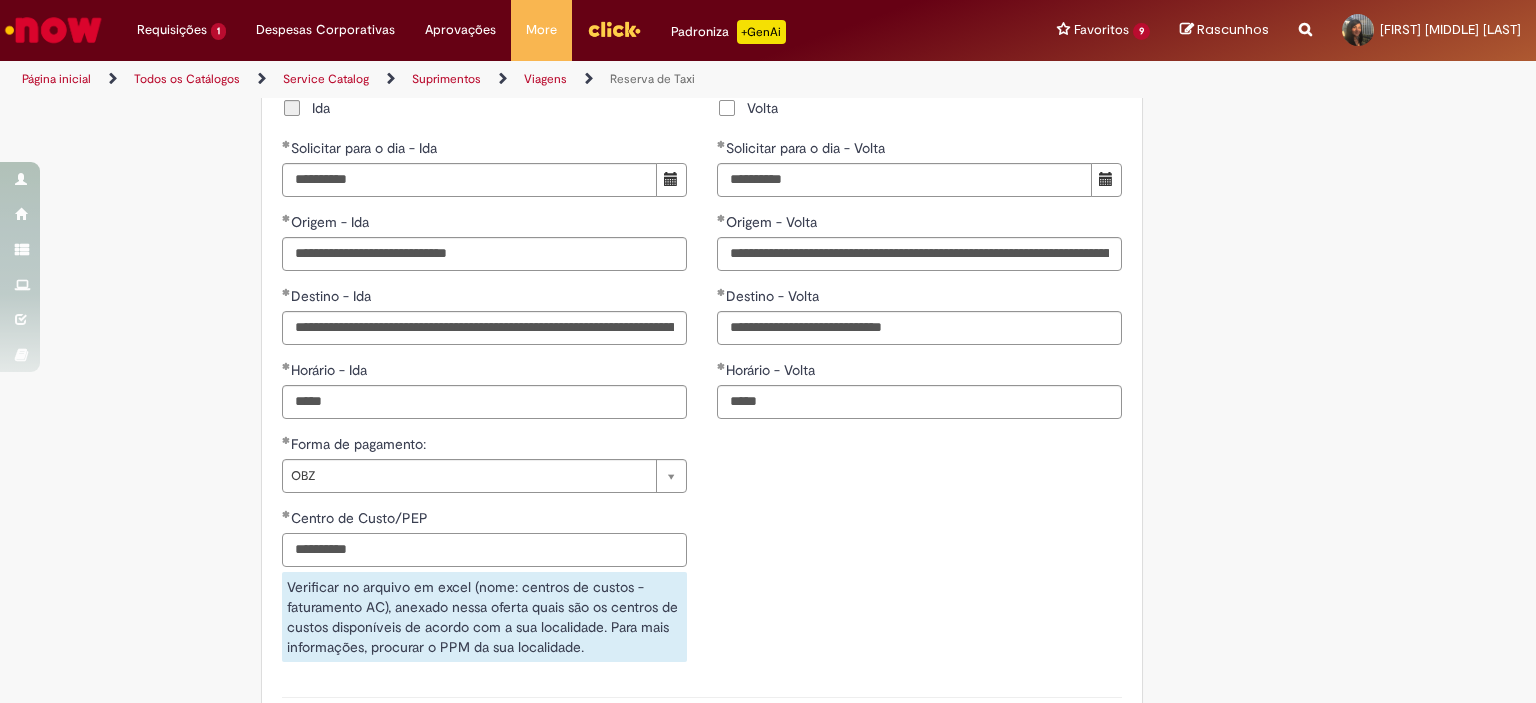 type on "**********" 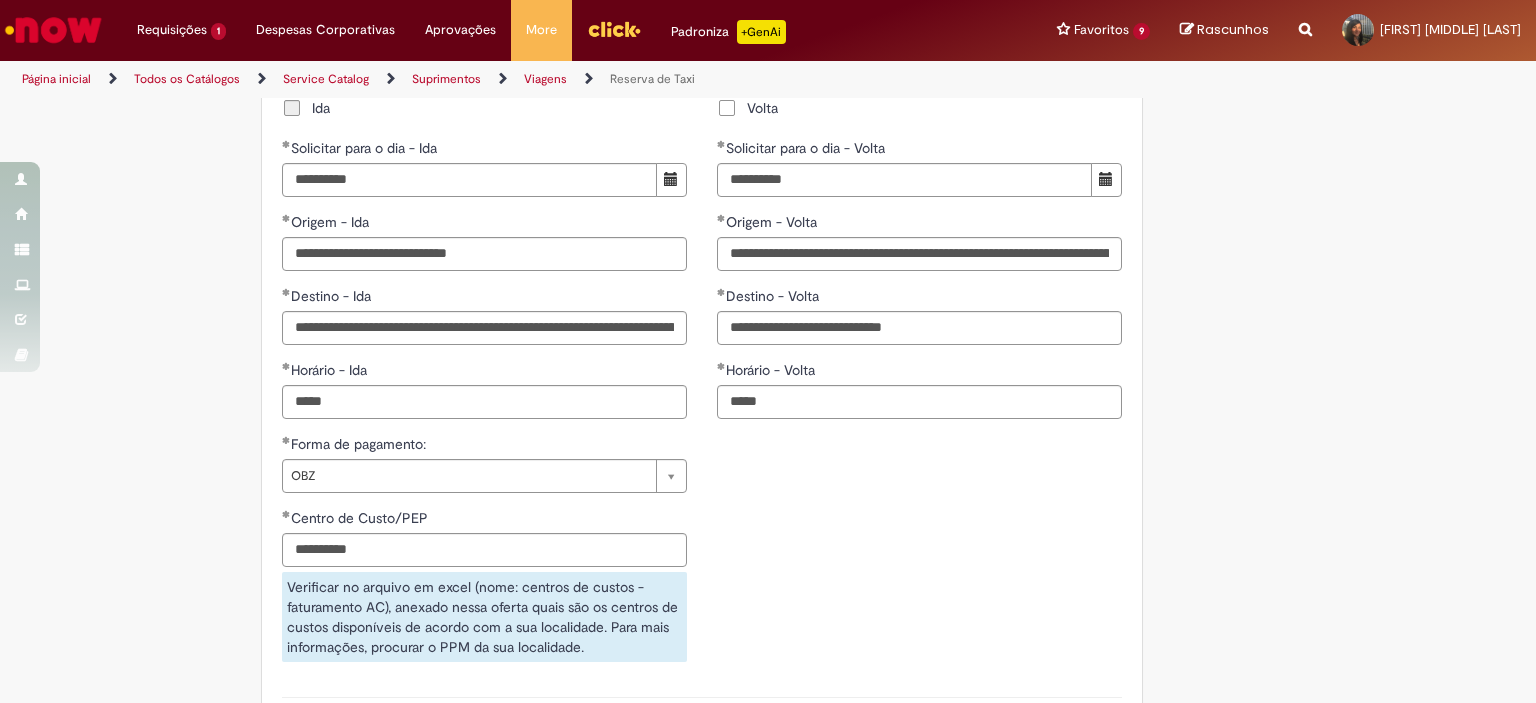 click on "**********" at bounding box center [702, 555] 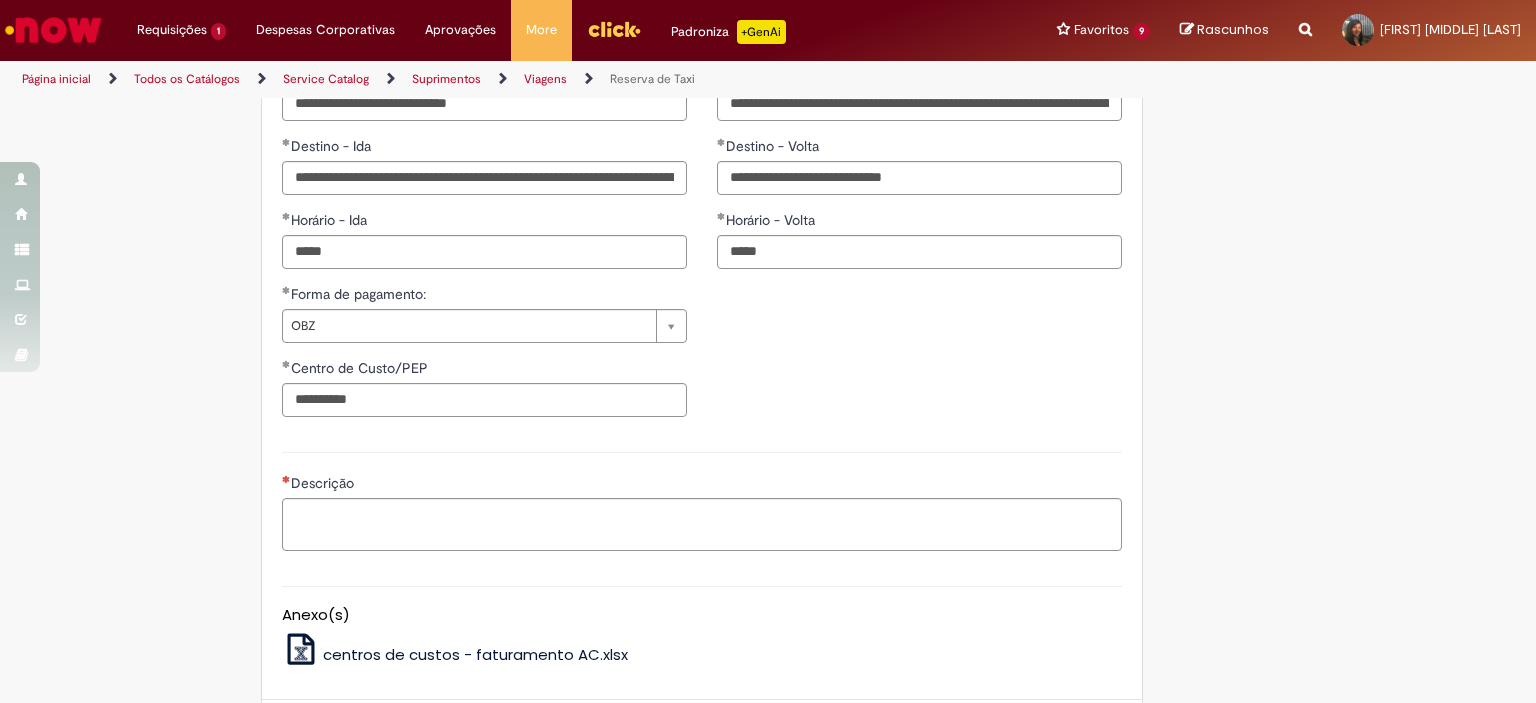 scroll, scrollTop: 1800, scrollLeft: 0, axis: vertical 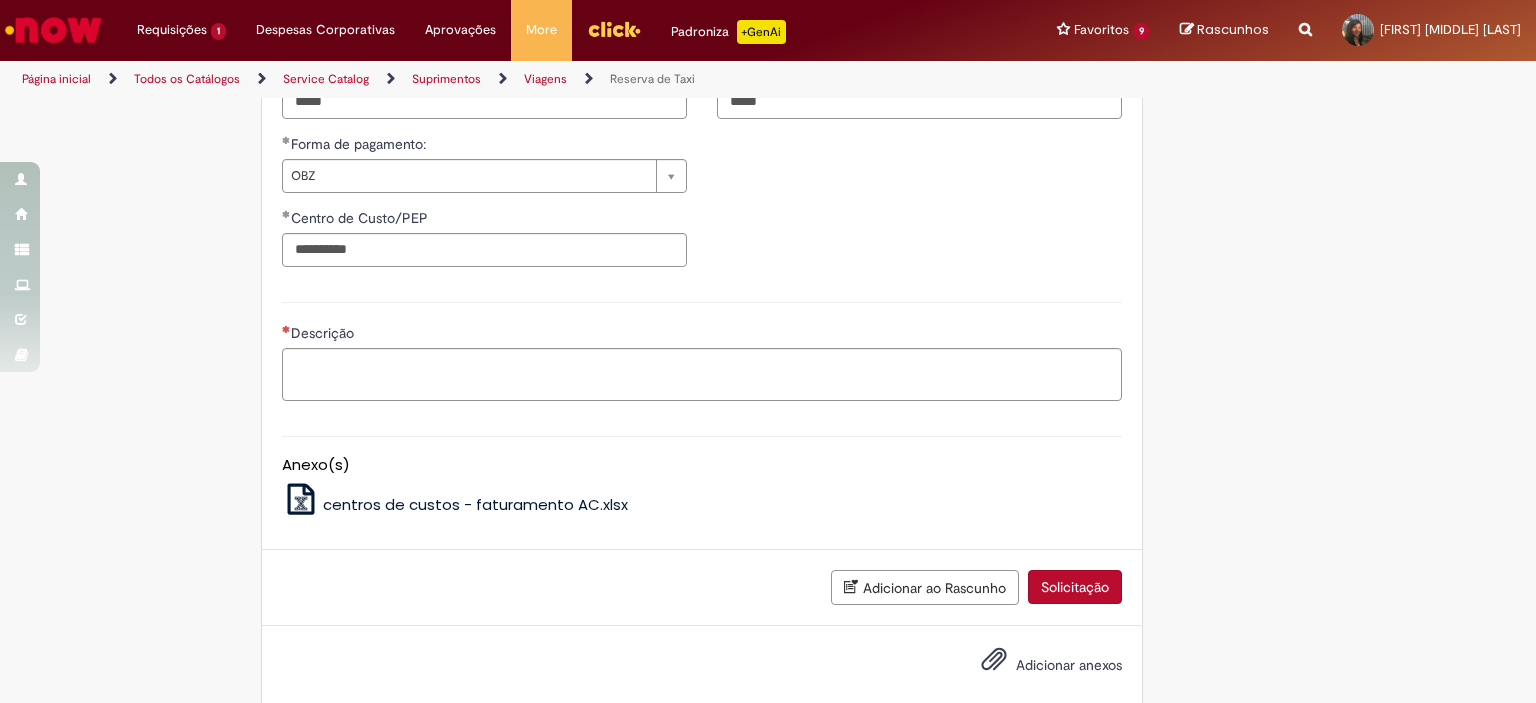 click on "Descrição" at bounding box center (702, 349) 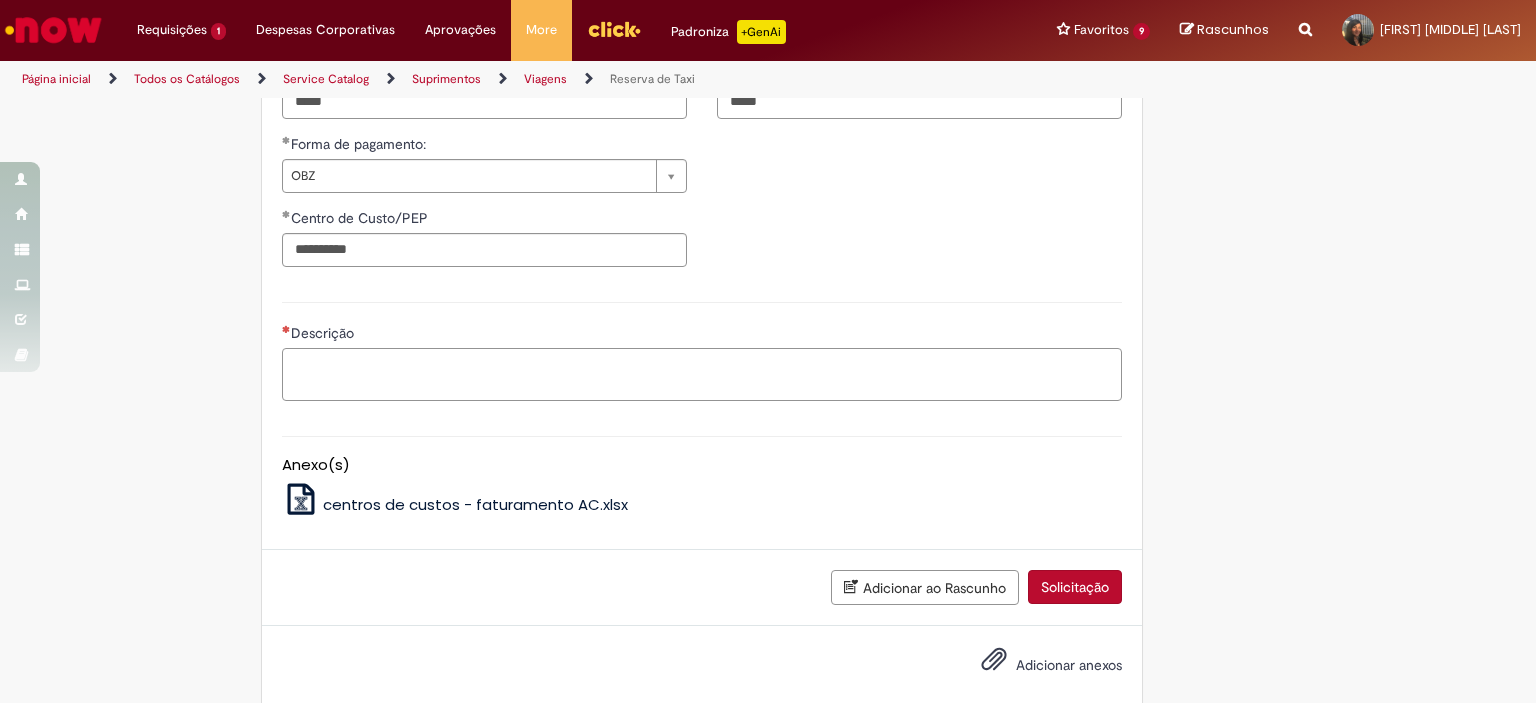 click on "Descrição" at bounding box center [702, 375] 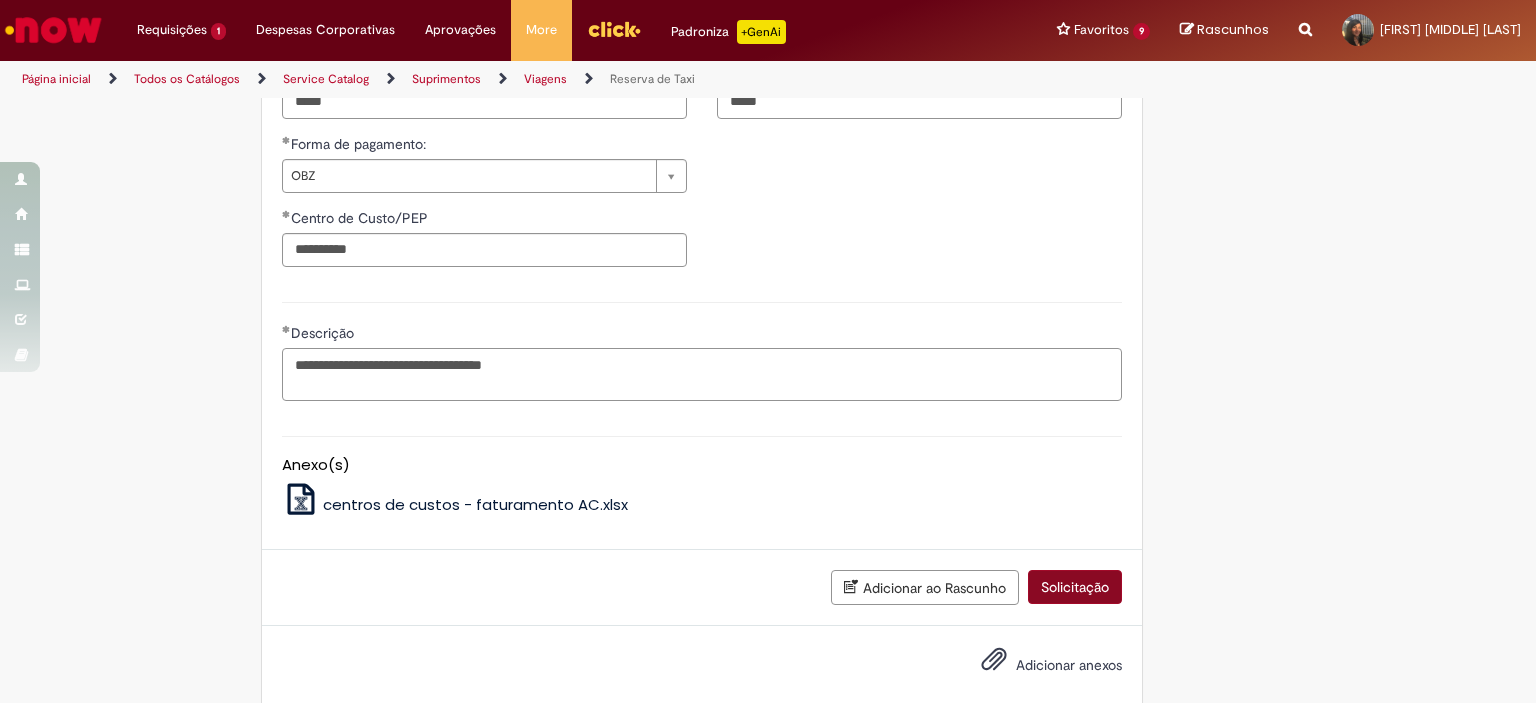 type on "**********" 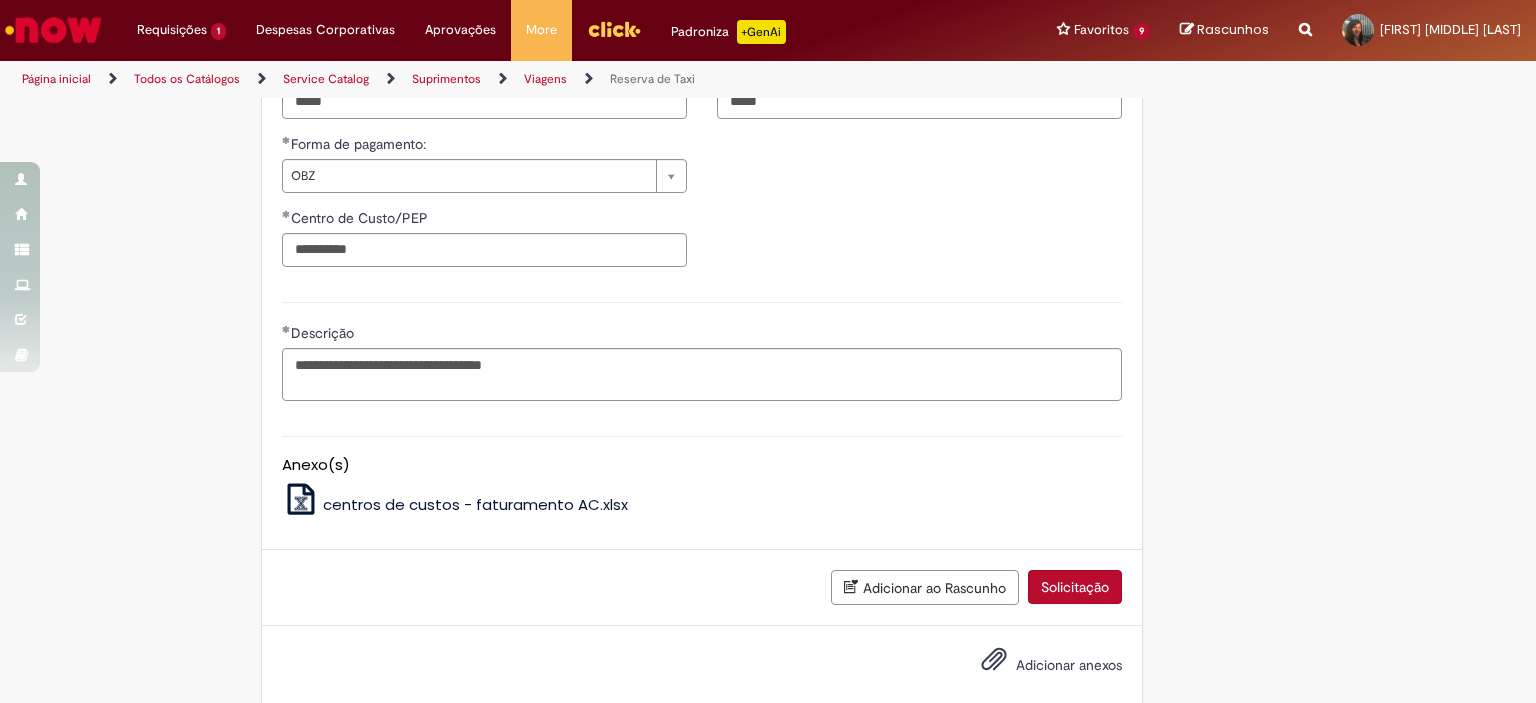 click on "Solicitação" at bounding box center [1075, 587] 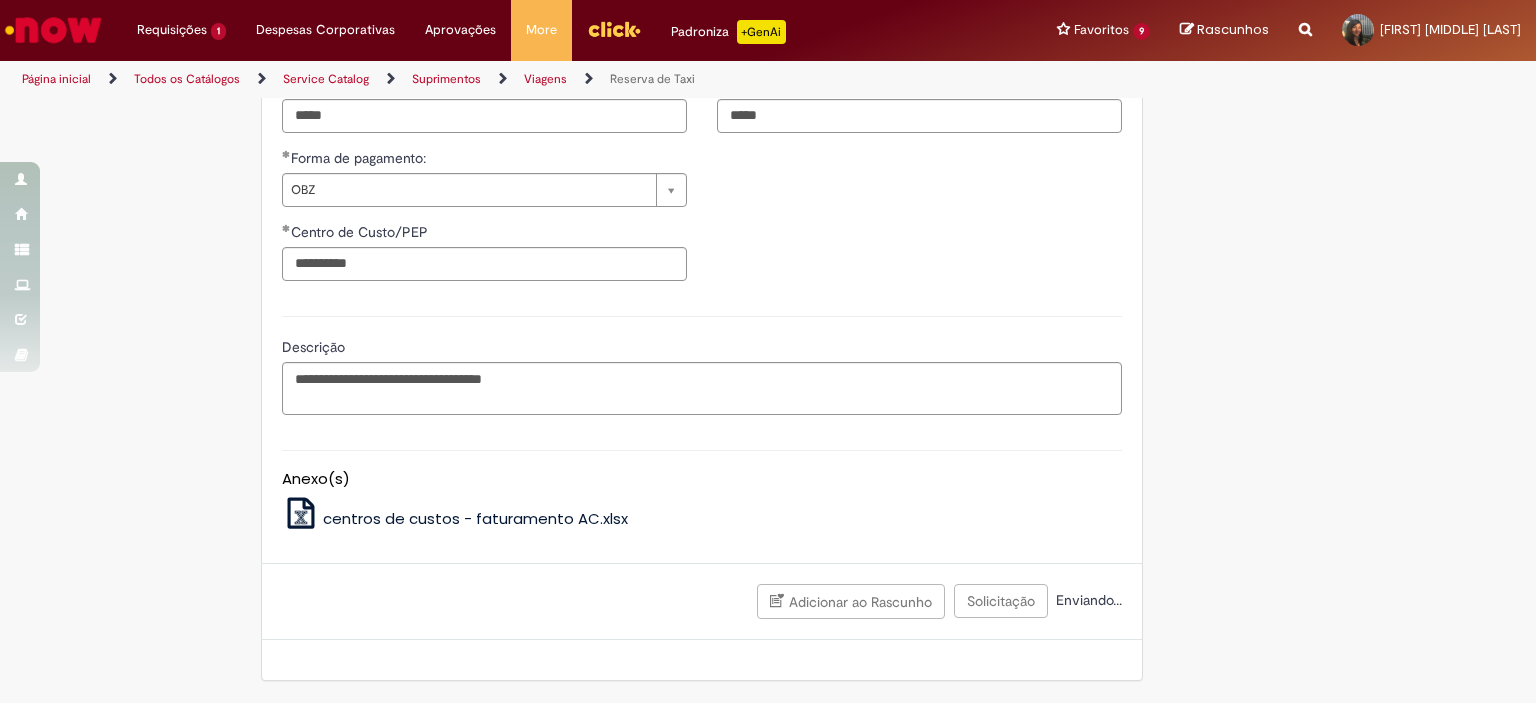 scroll, scrollTop: 1782, scrollLeft: 0, axis: vertical 